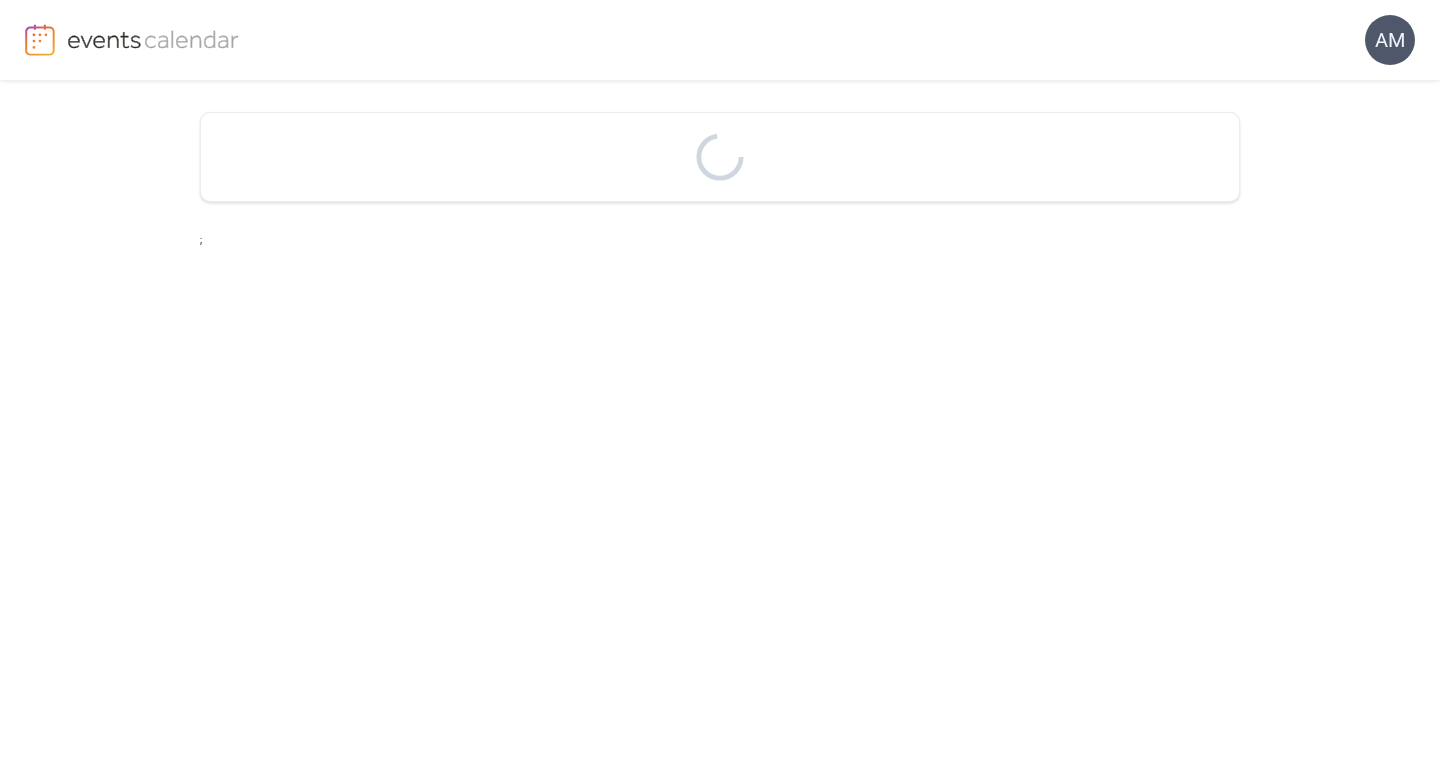 scroll, scrollTop: 0, scrollLeft: 0, axis: both 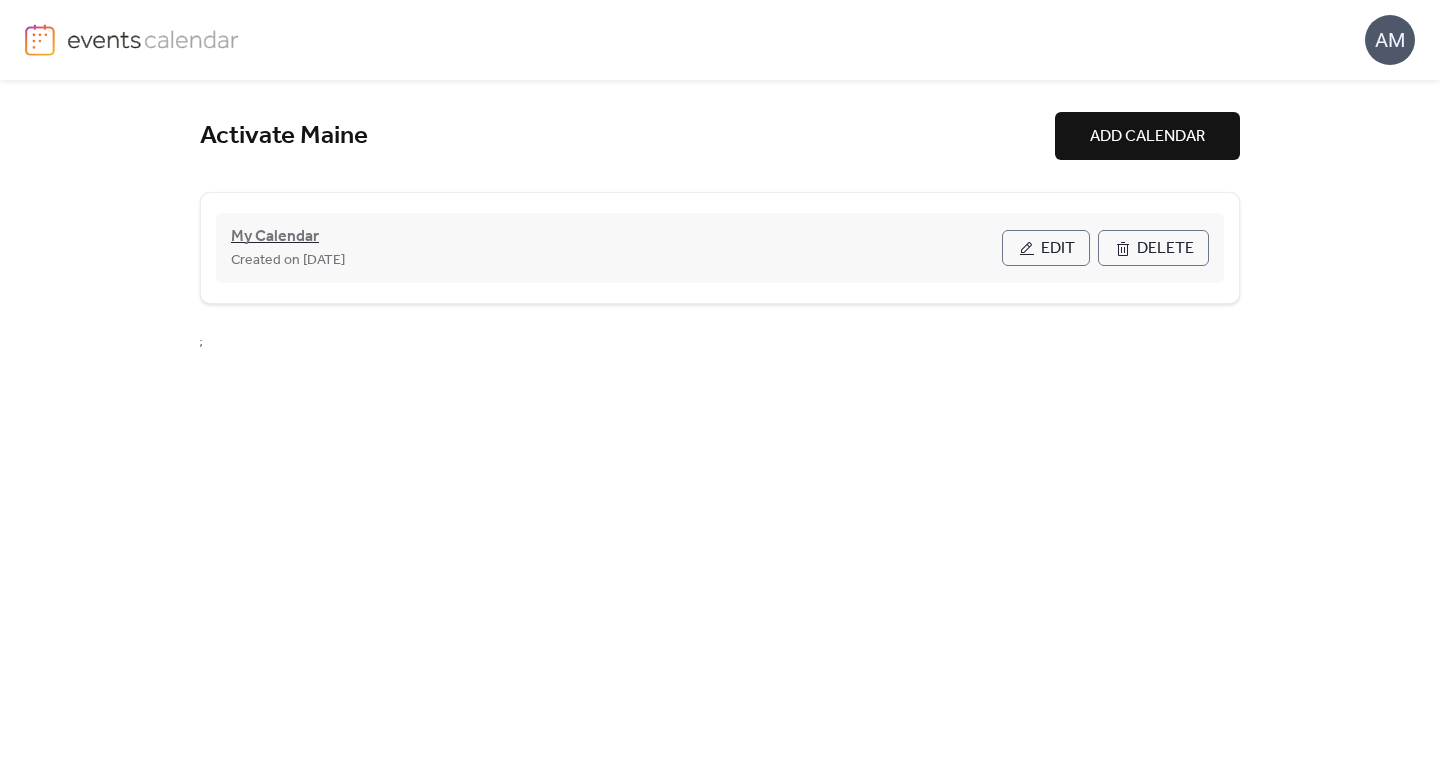 click on "My Calendar" at bounding box center [275, 237] 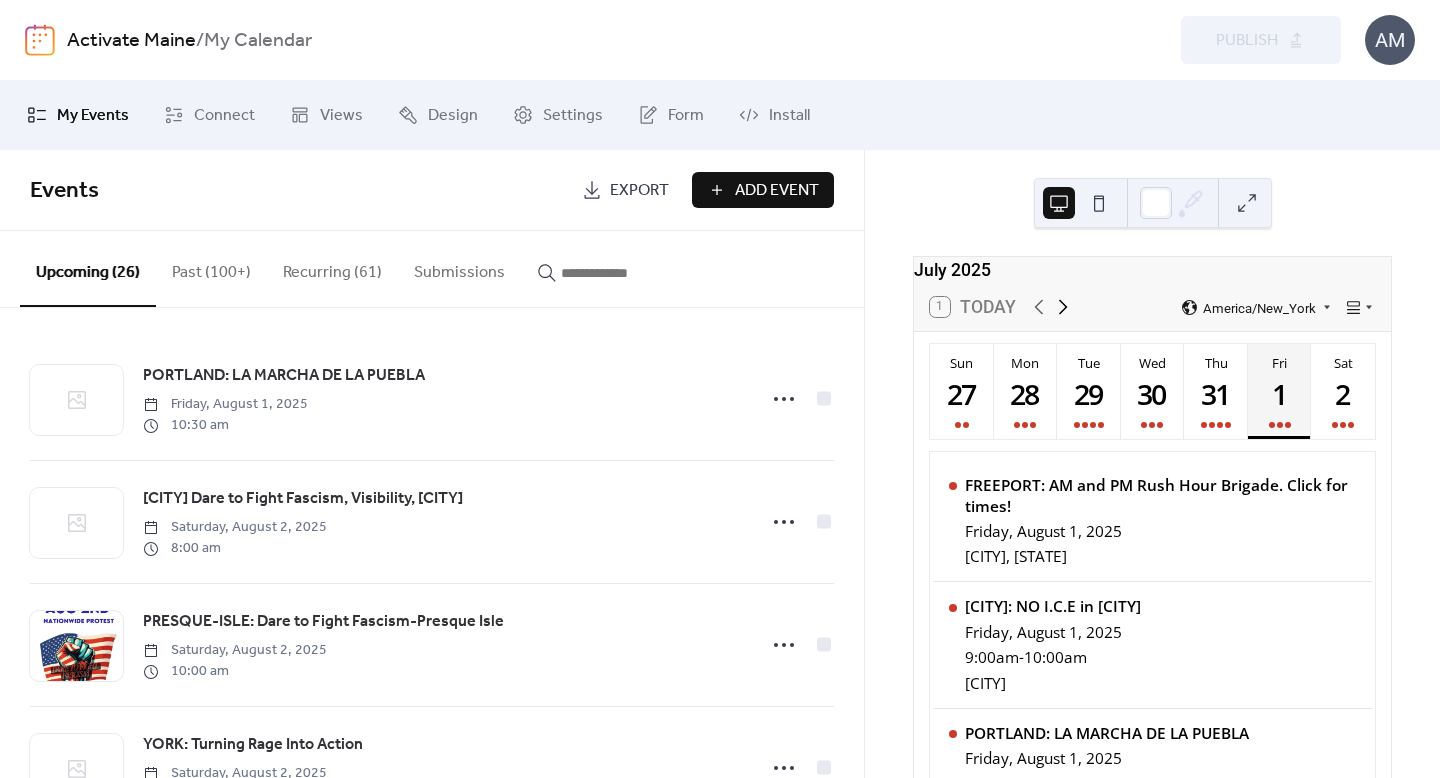 click 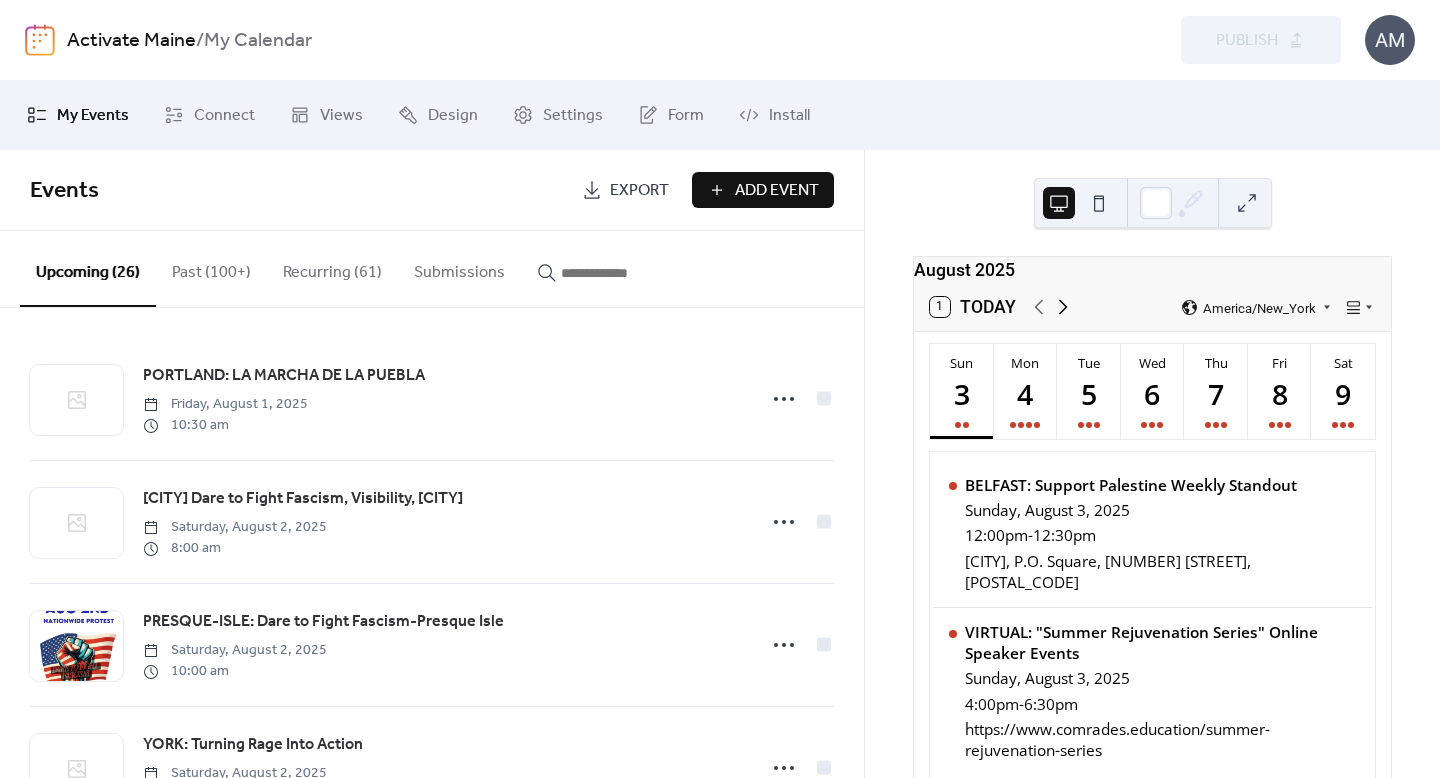 click 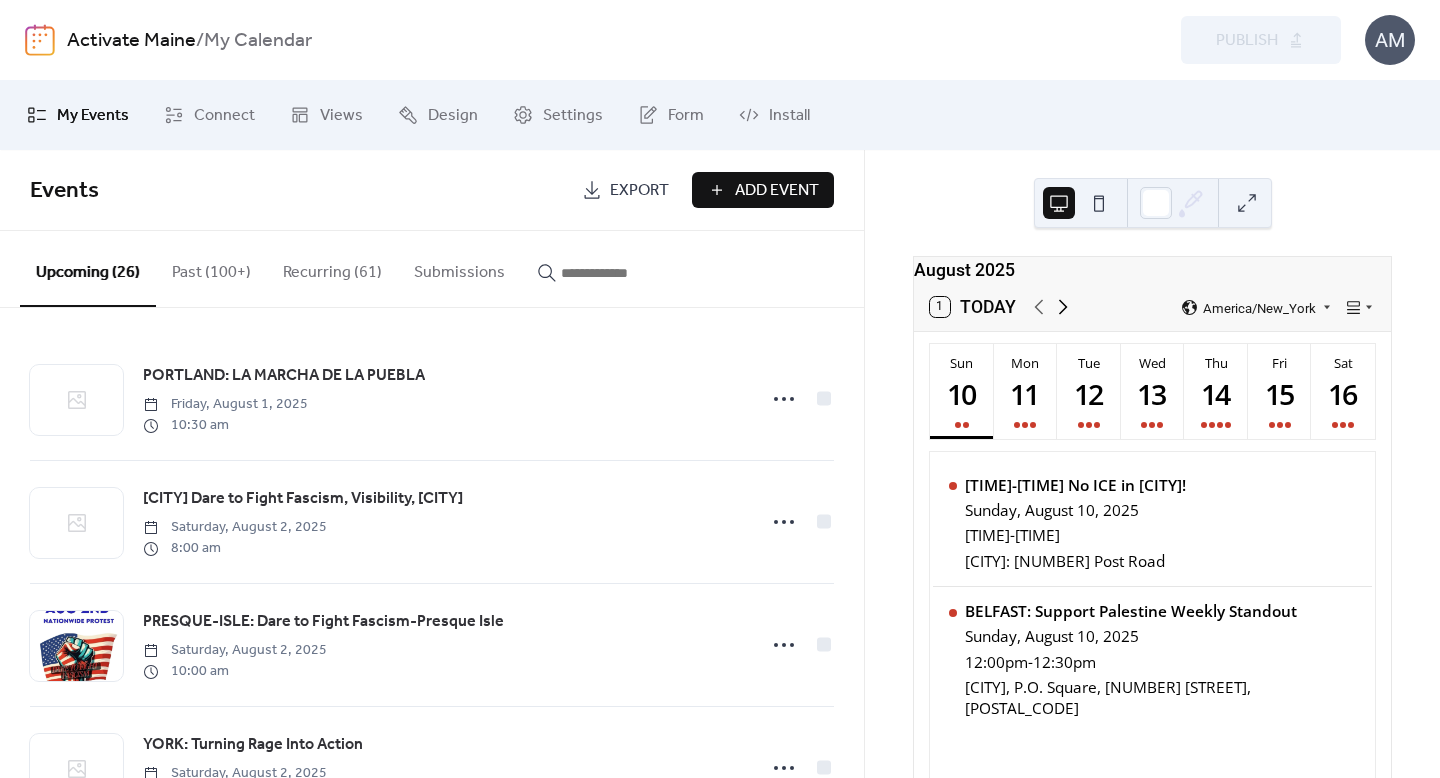 click 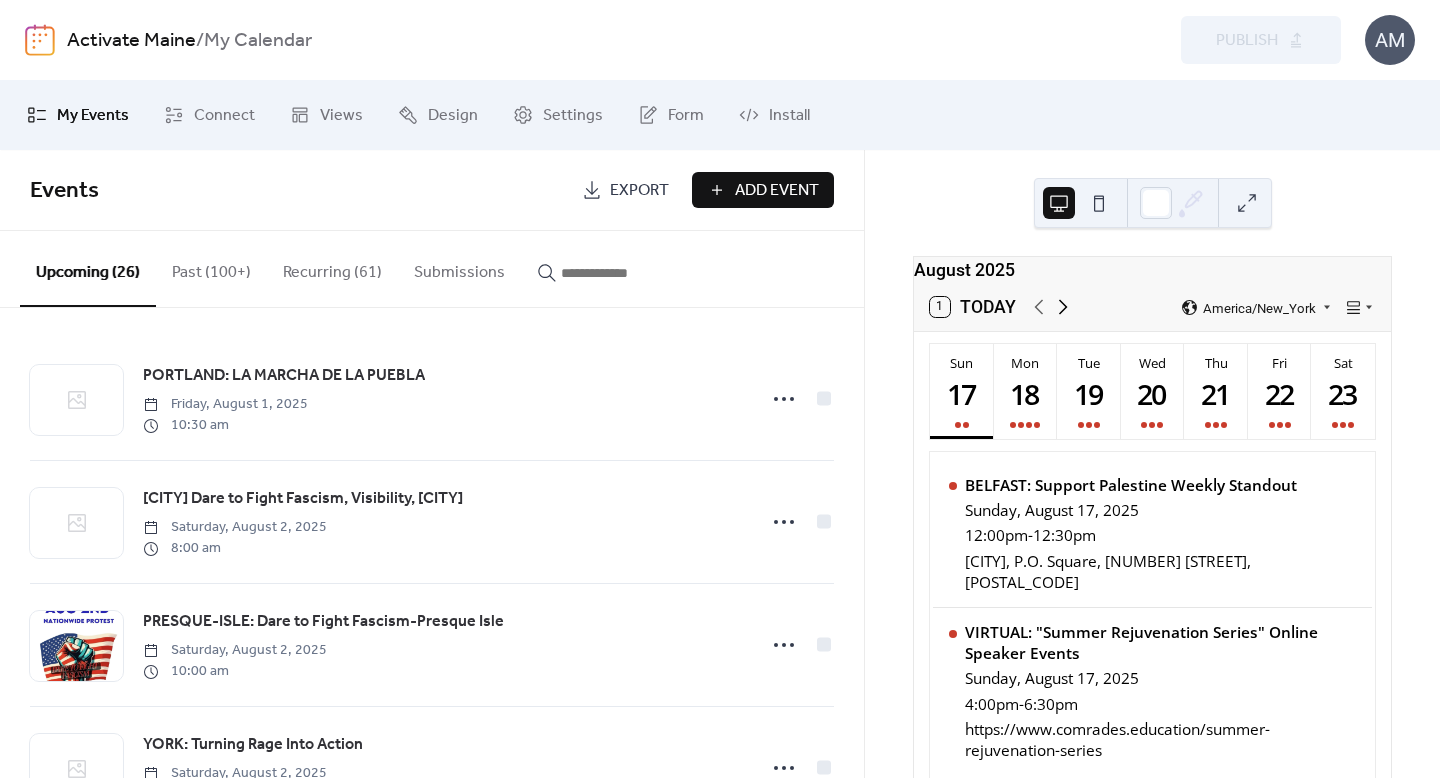 click 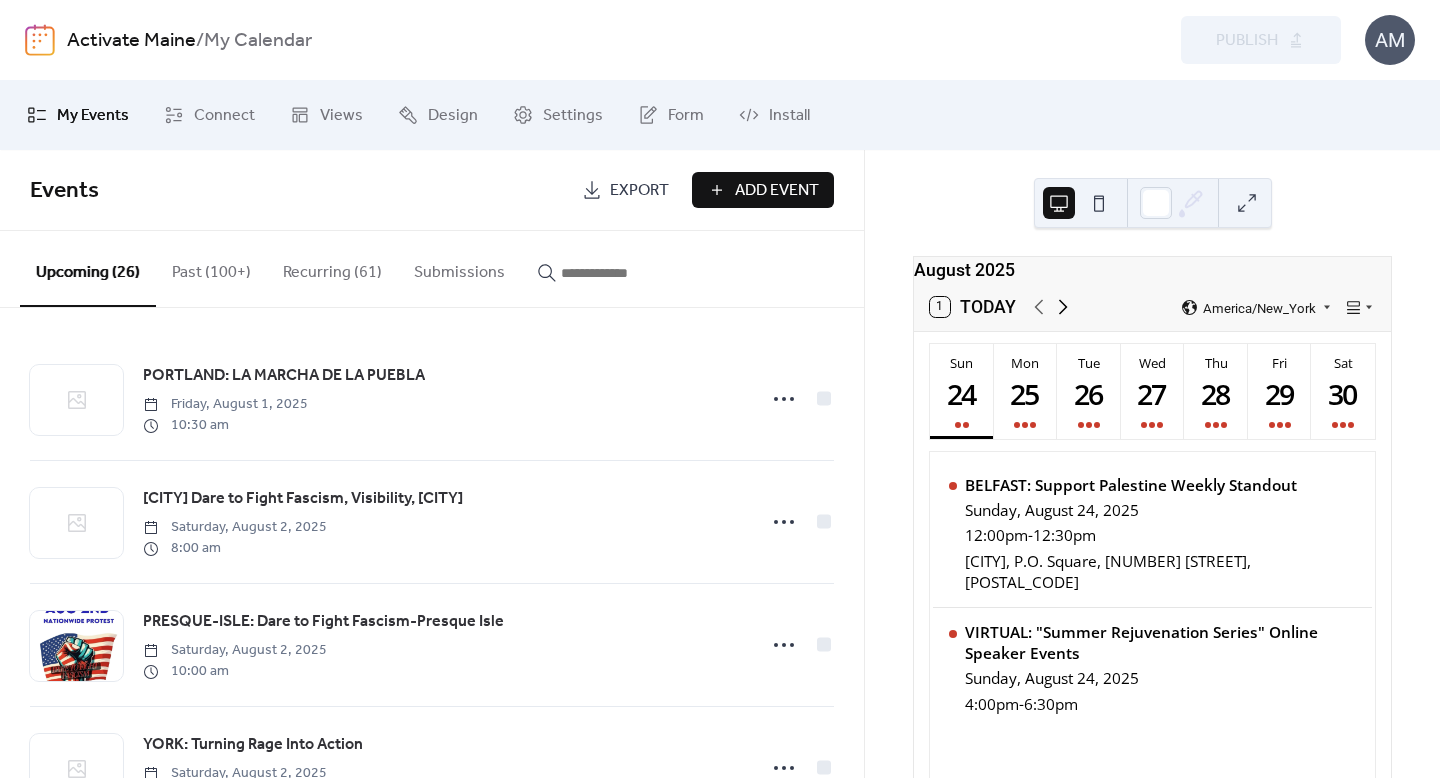 click 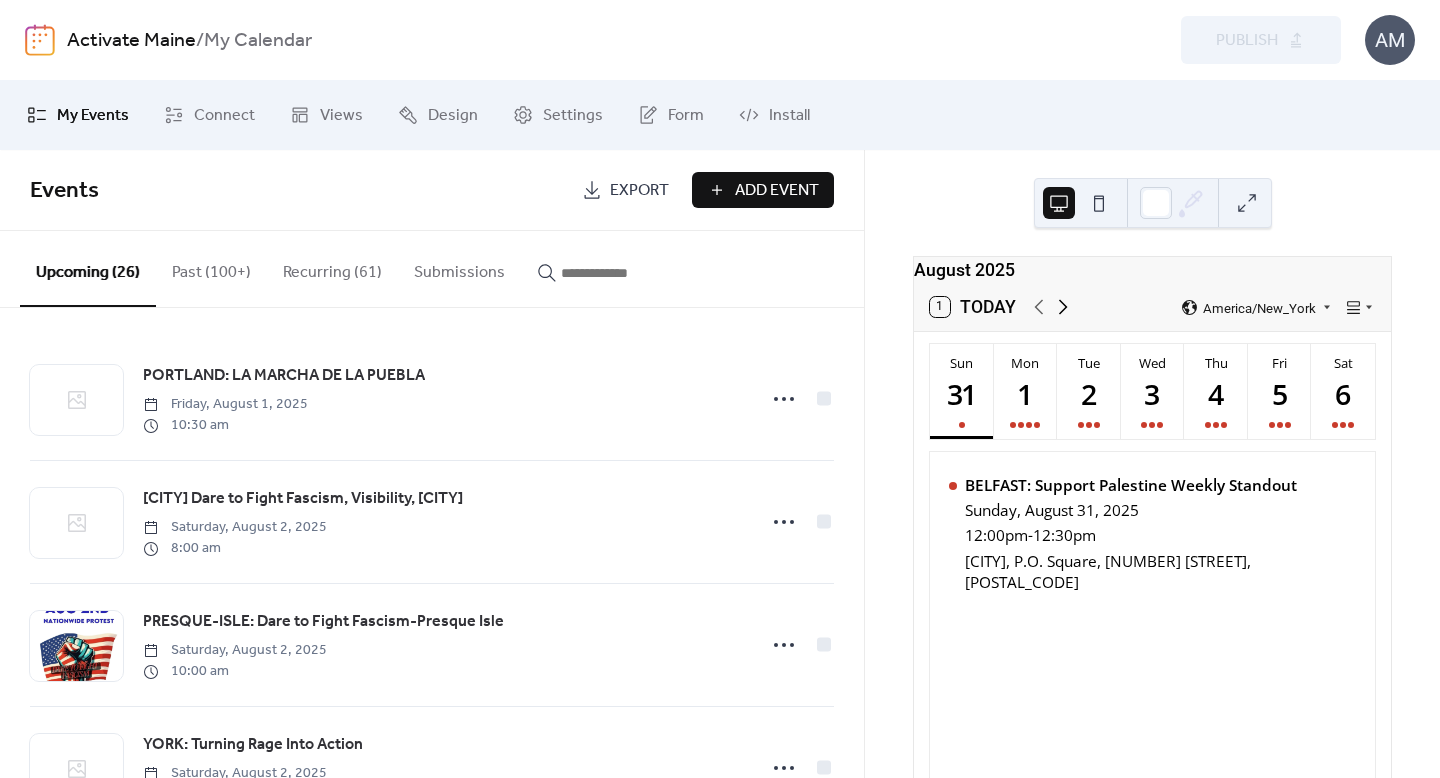 click 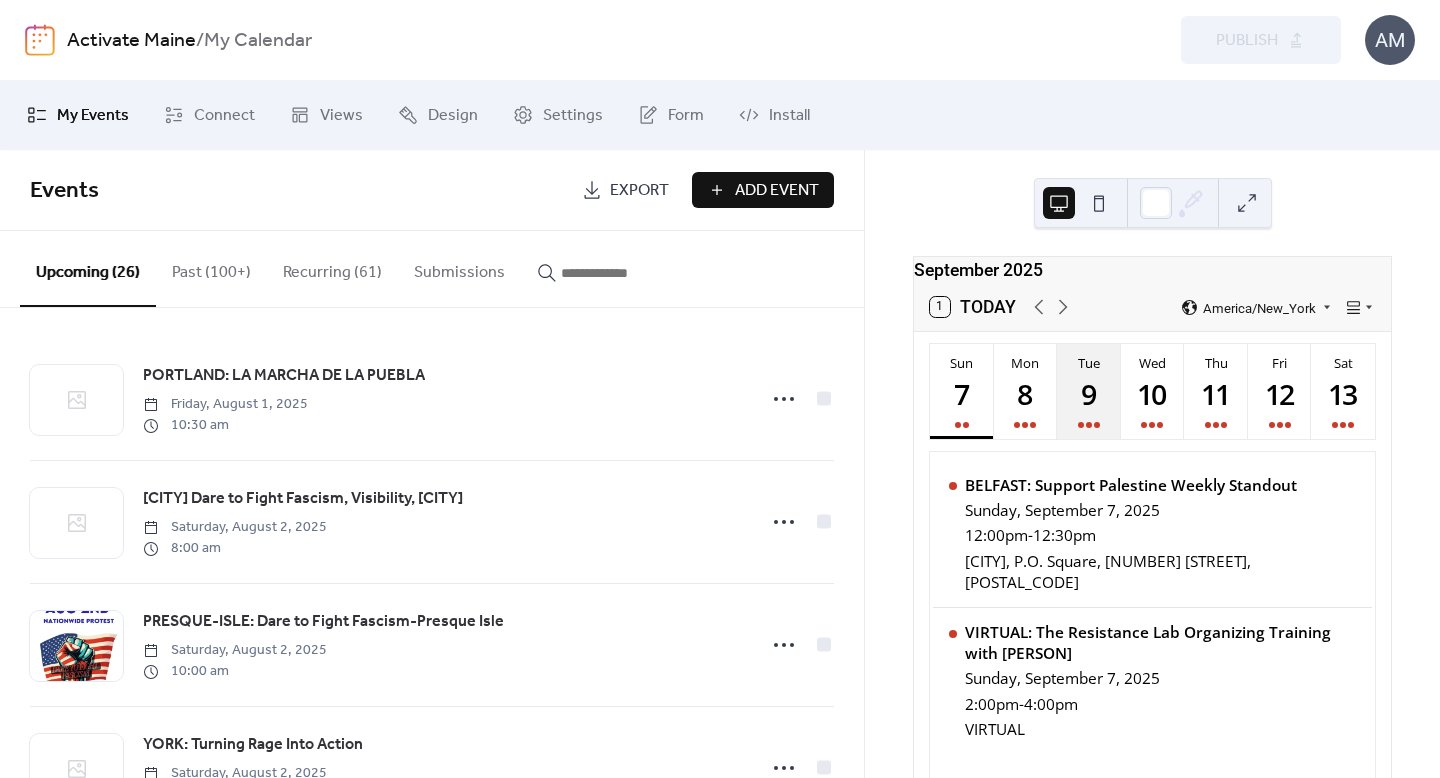 click on "9" at bounding box center [1088, 393] 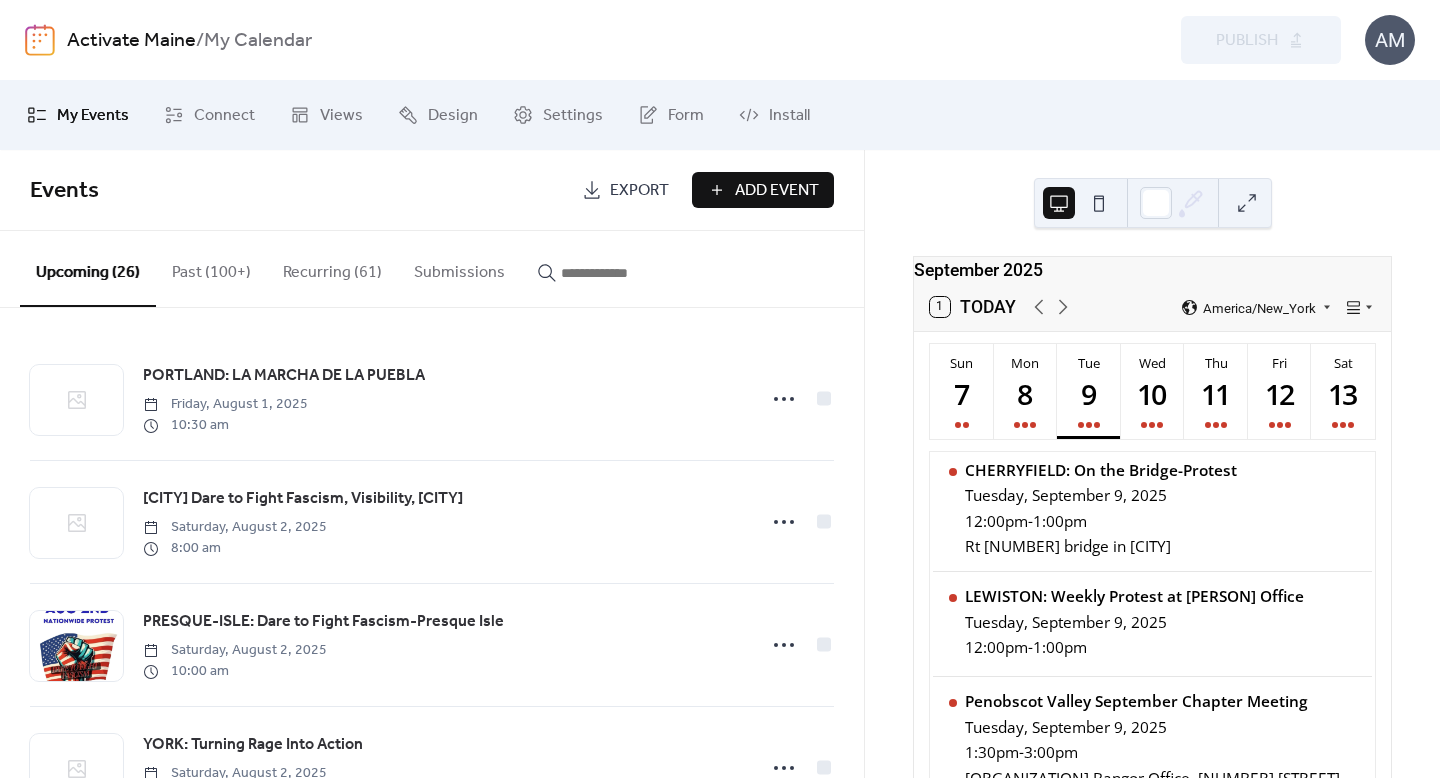 scroll, scrollTop: 320, scrollLeft: 0, axis: vertical 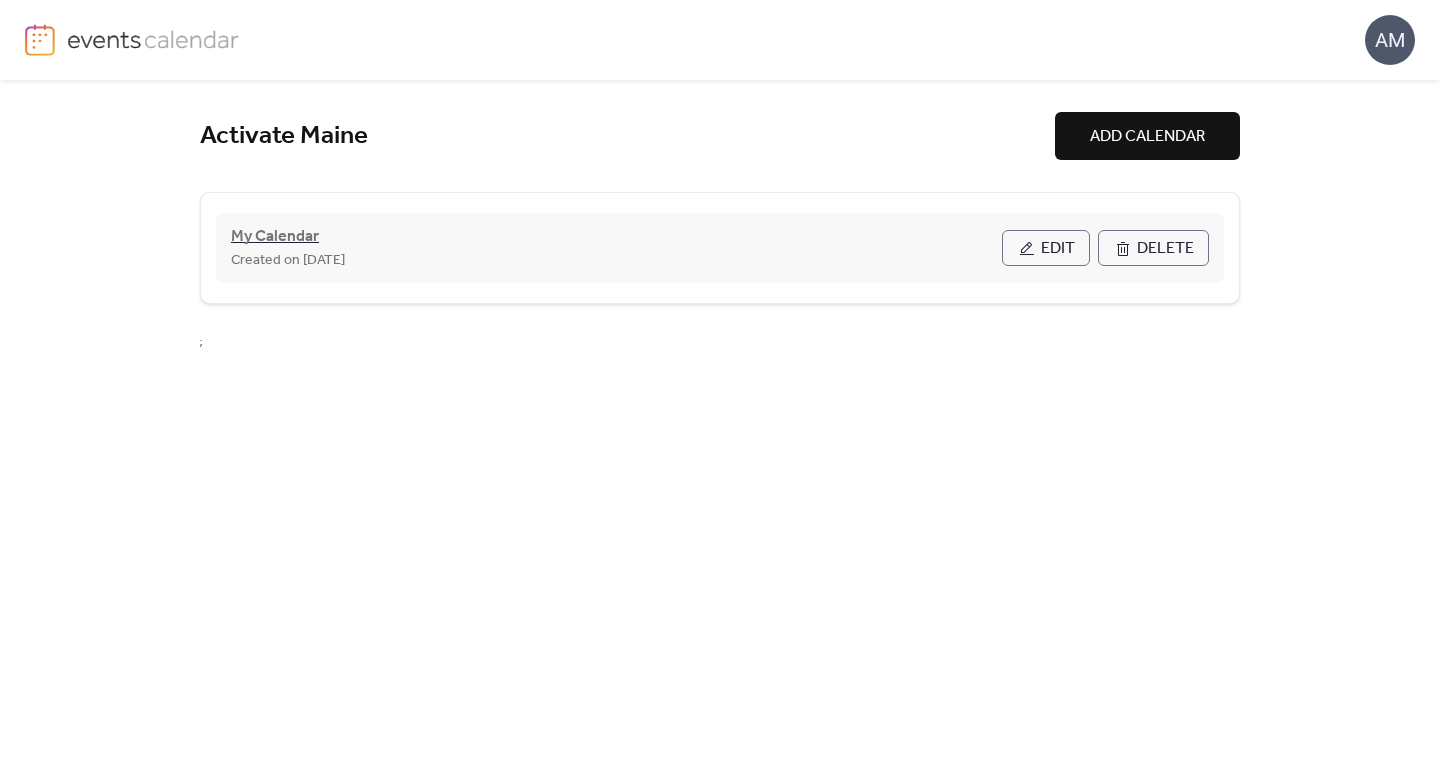 click on "My Calendar" at bounding box center [275, 237] 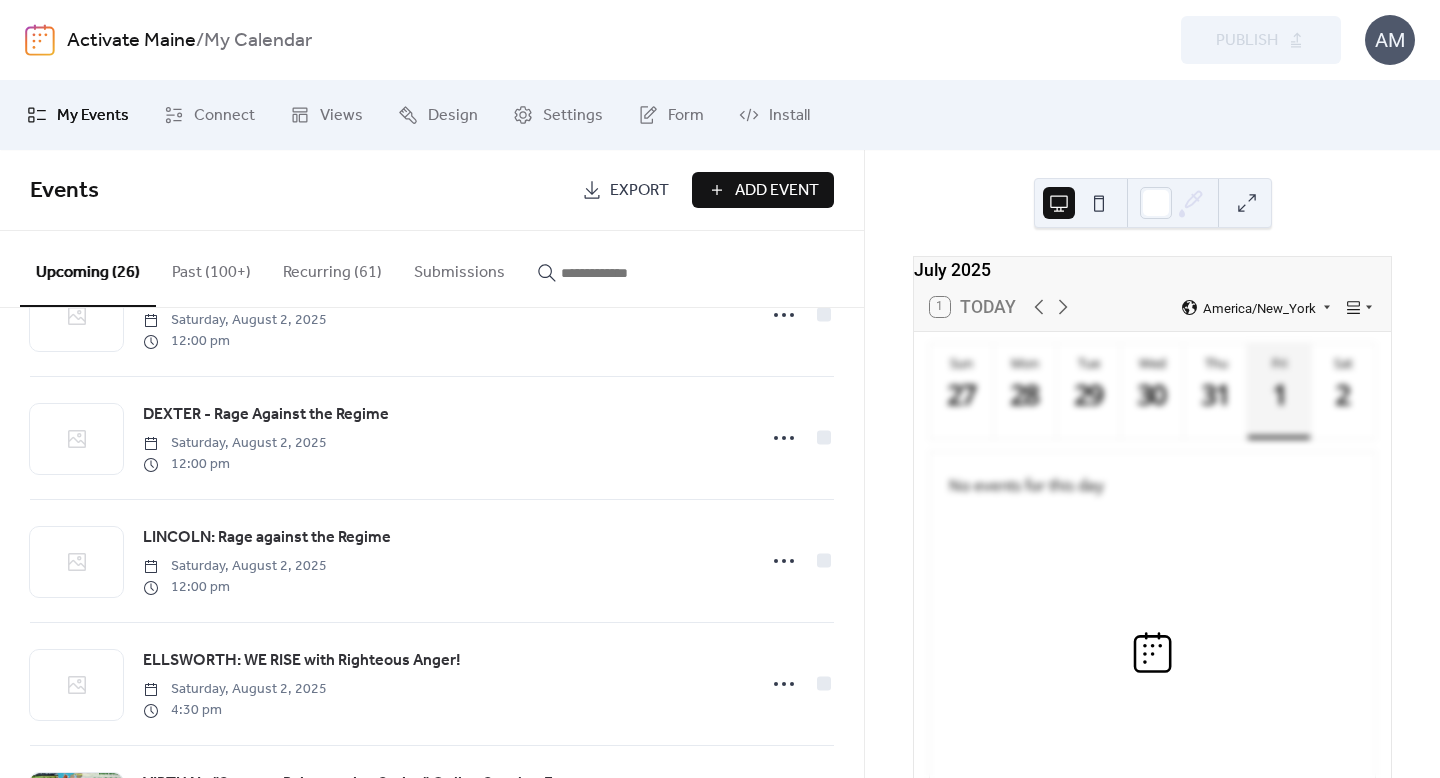 scroll, scrollTop: 578, scrollLeft: 0, axis: vertical 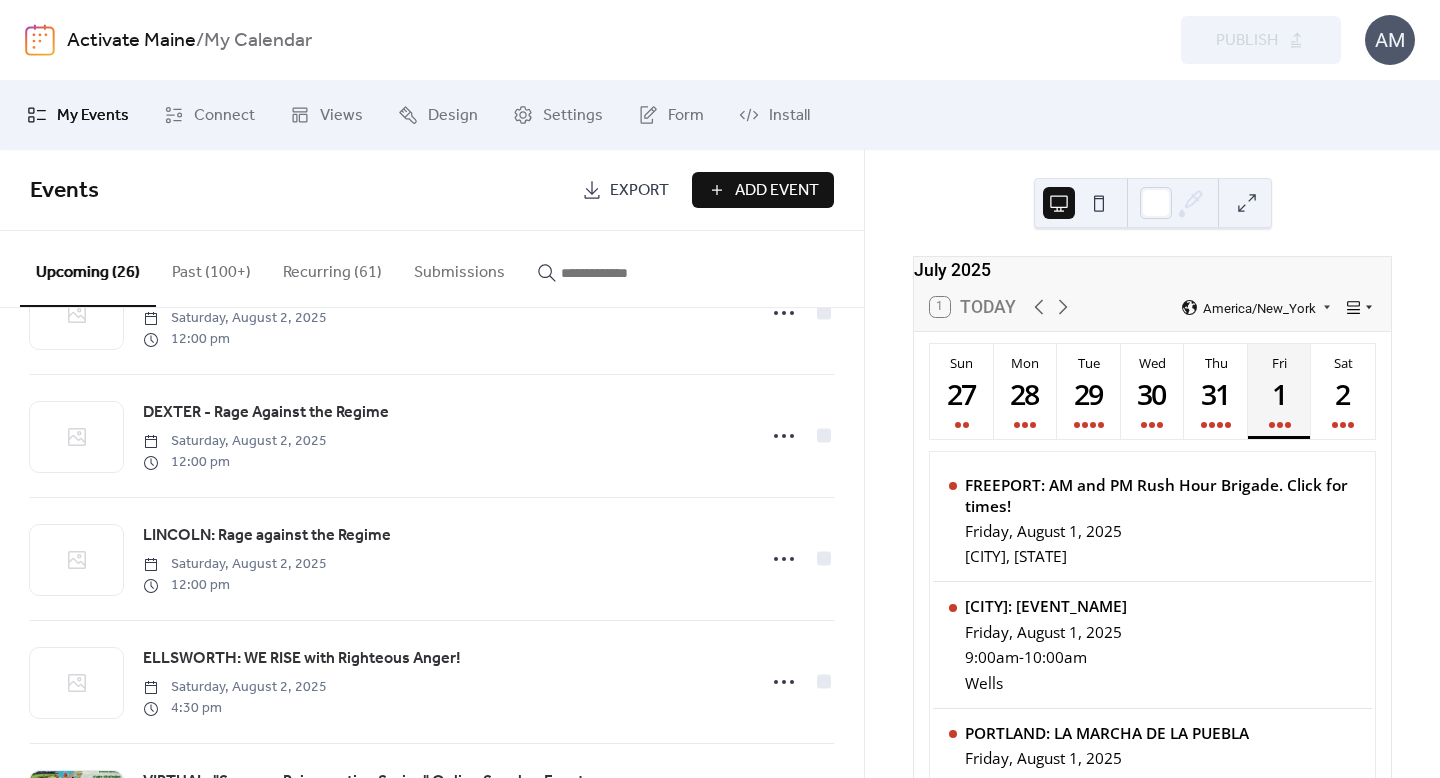click 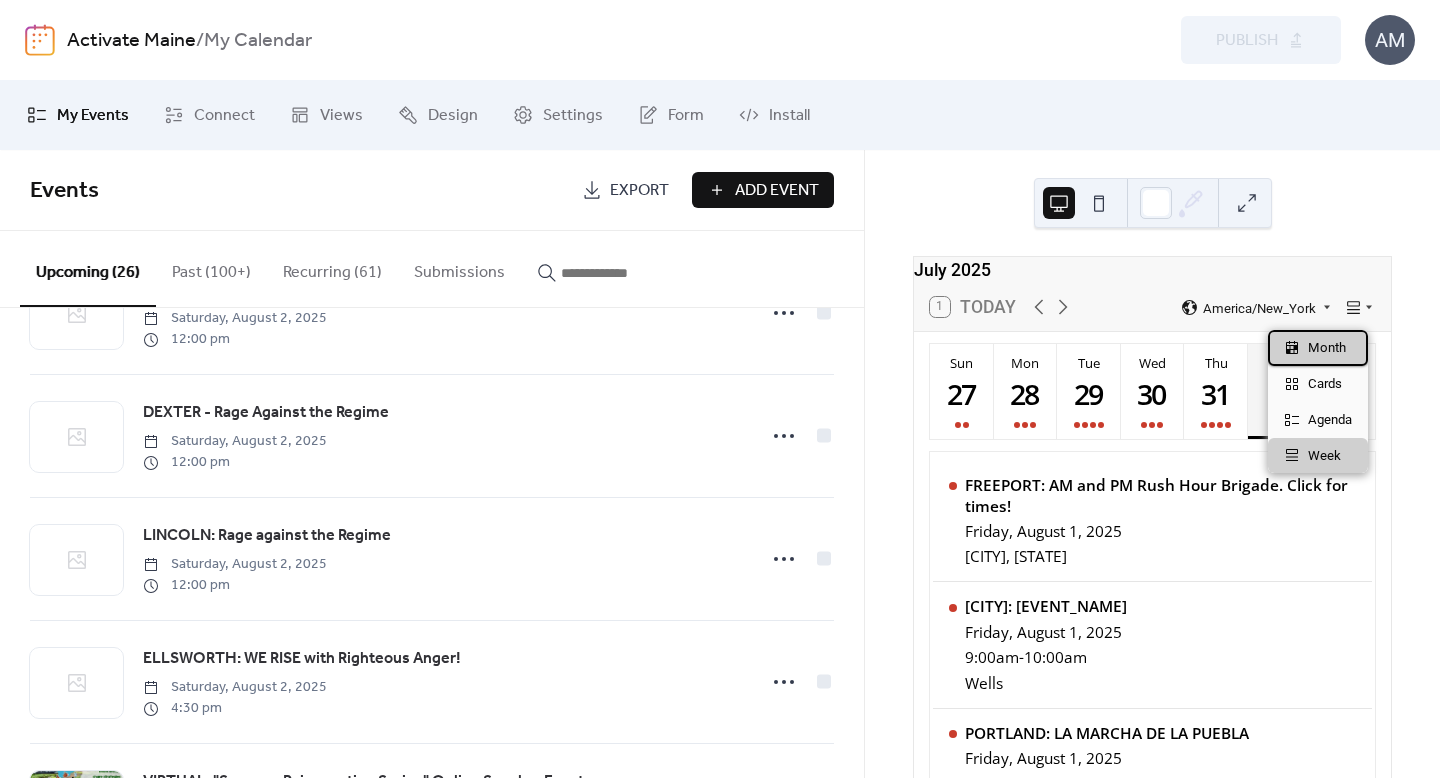 click on "Month" at bounding box center (1327, 348) 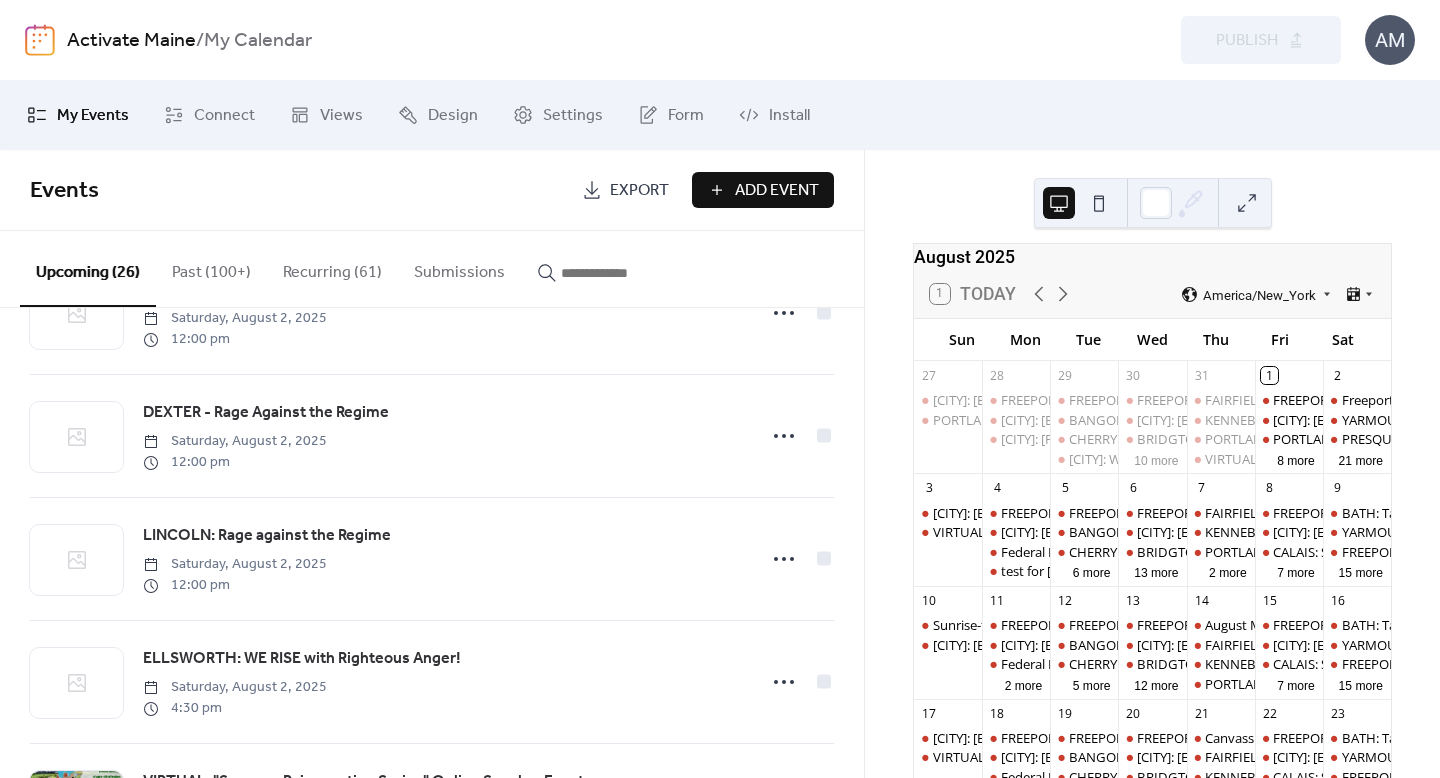 scroll, scrollTop: 14, scrollLeft: 0, axis: vertical 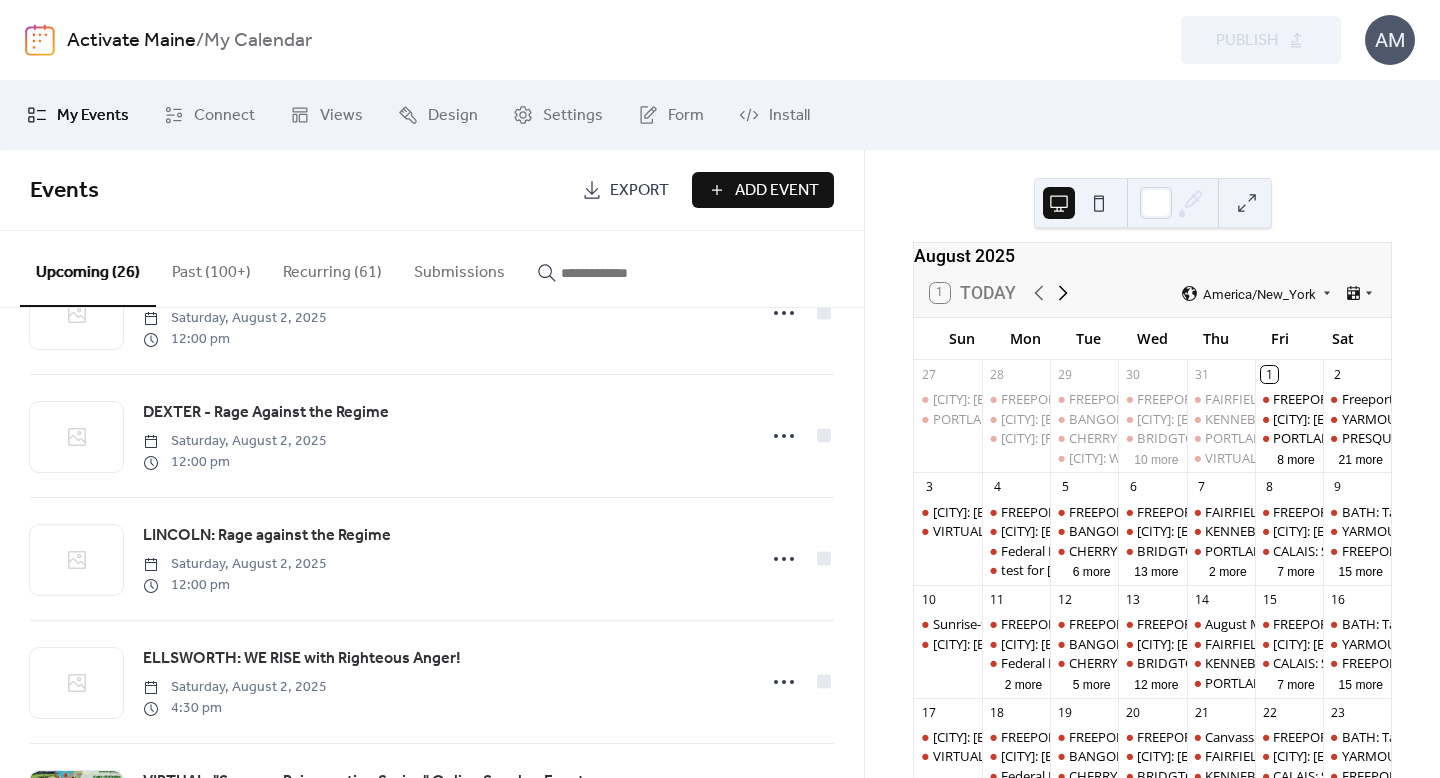click 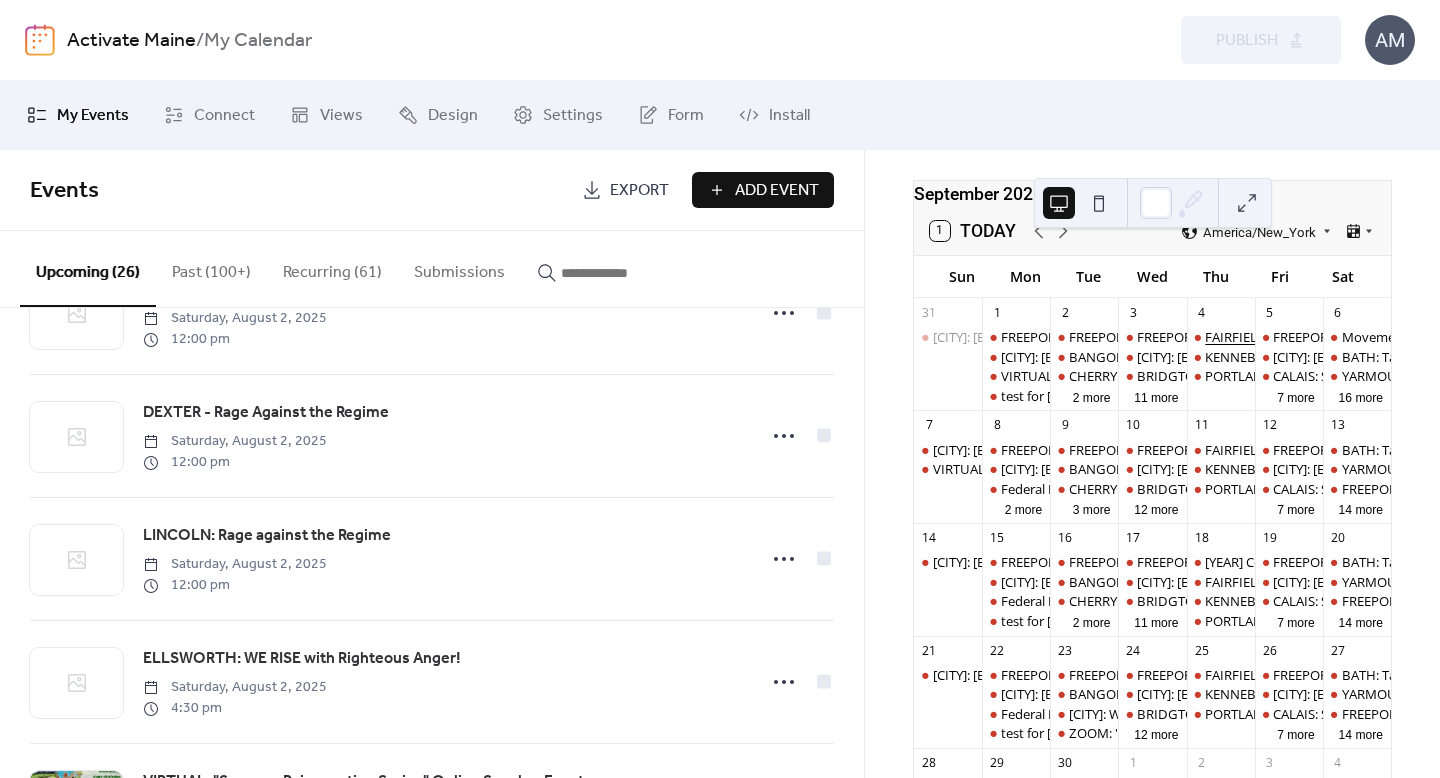 scroll, scrollTop: 77, scrollLeft: 0, axis: vertical 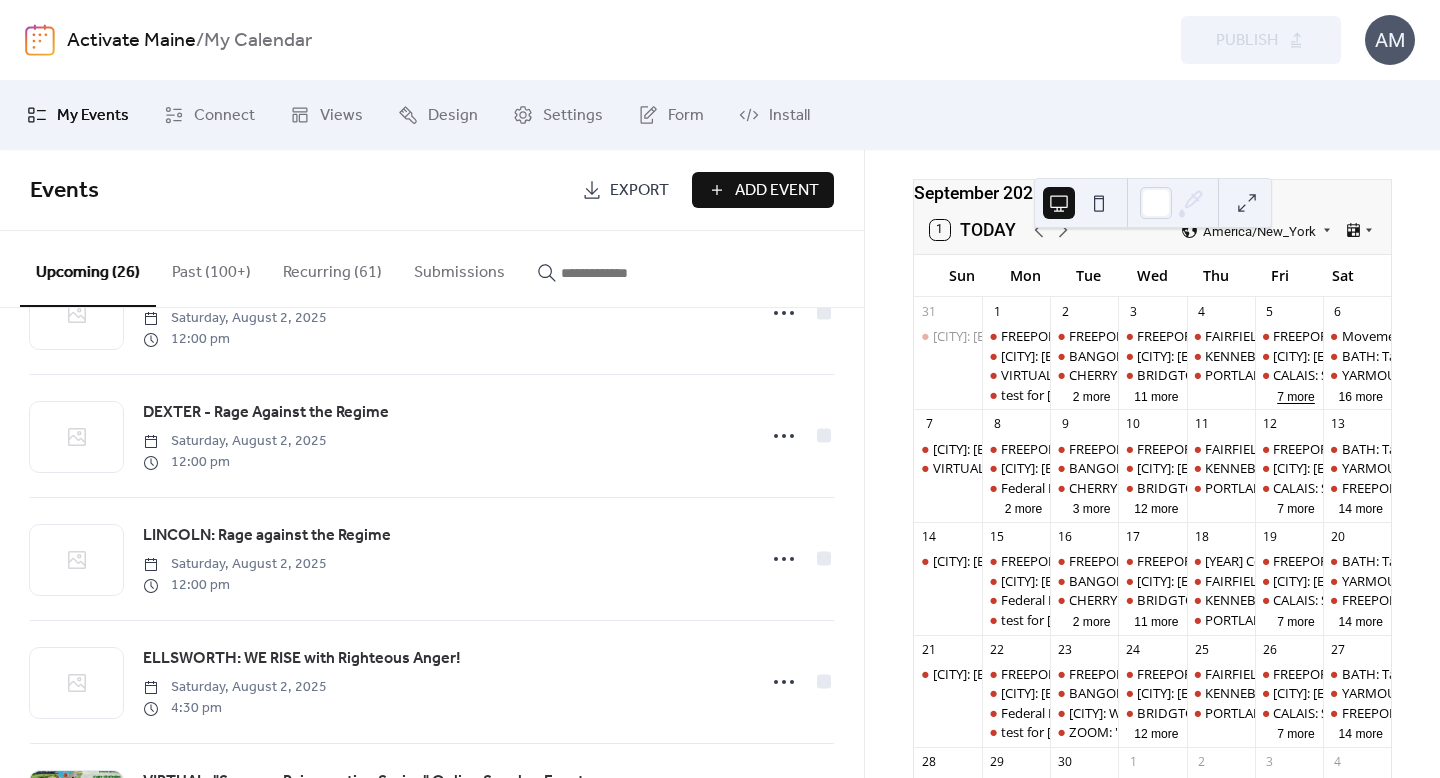 click on "7 more" at bounding box center [1296, 395] 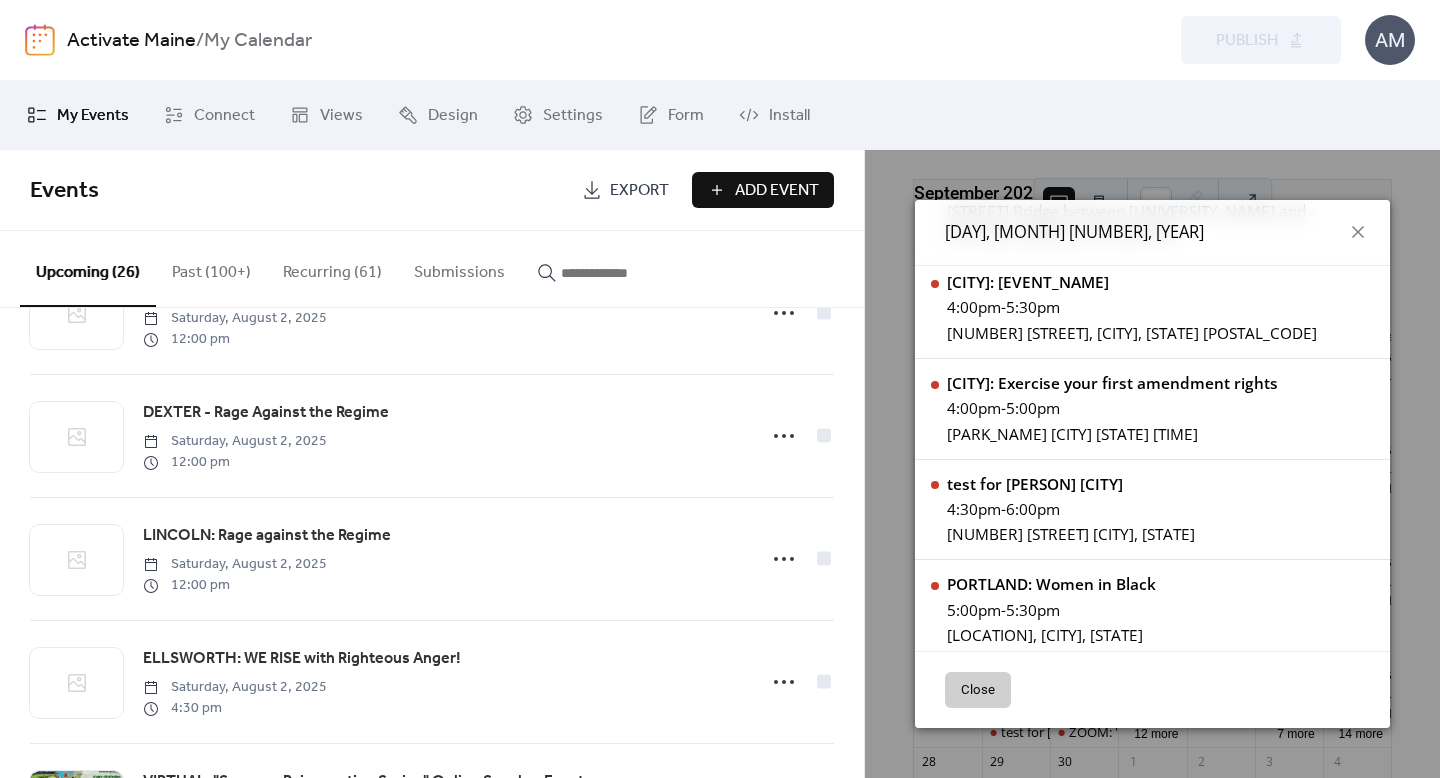 scroll, scrollTop: 638, scrollLeft: 0, axis: vertical 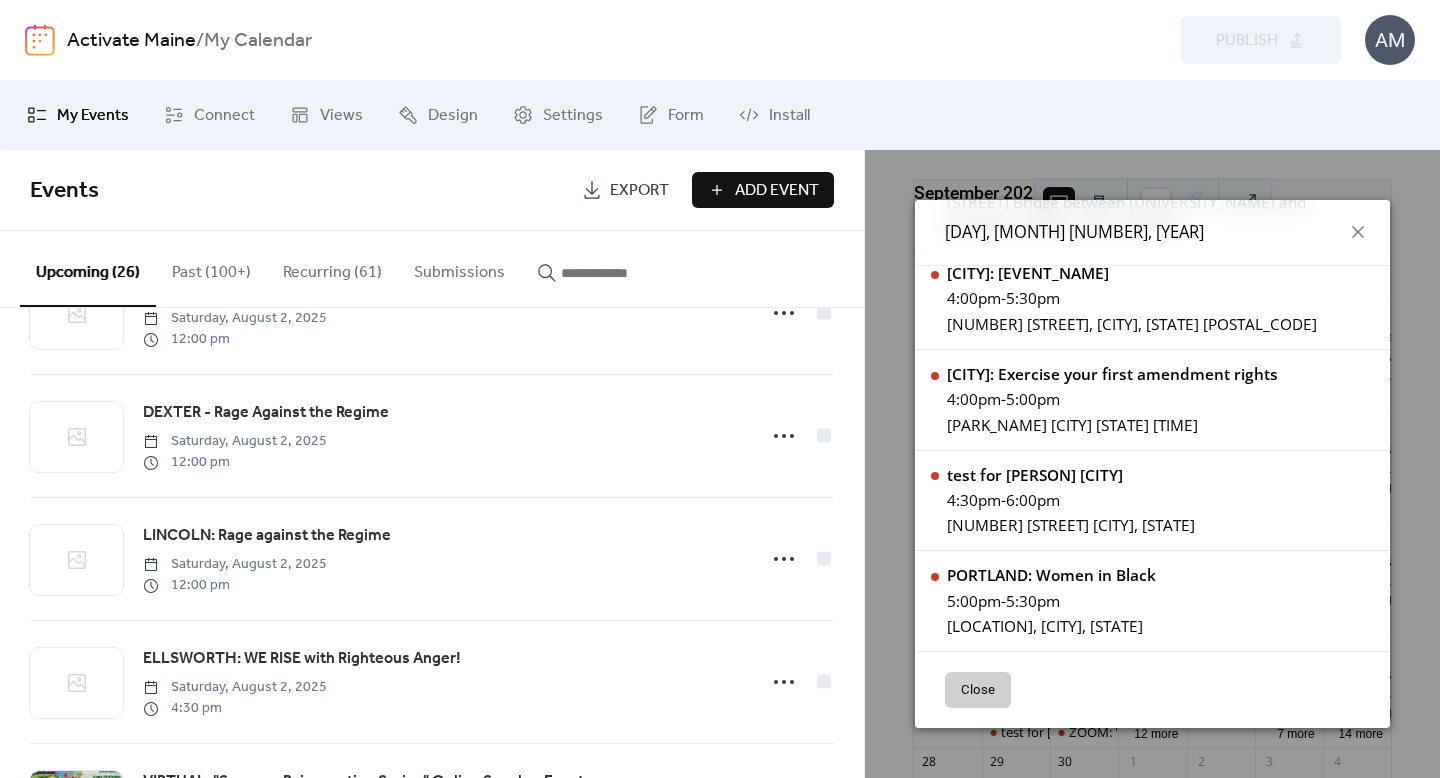 click on "Add Event" at bounding box center (777, 191) 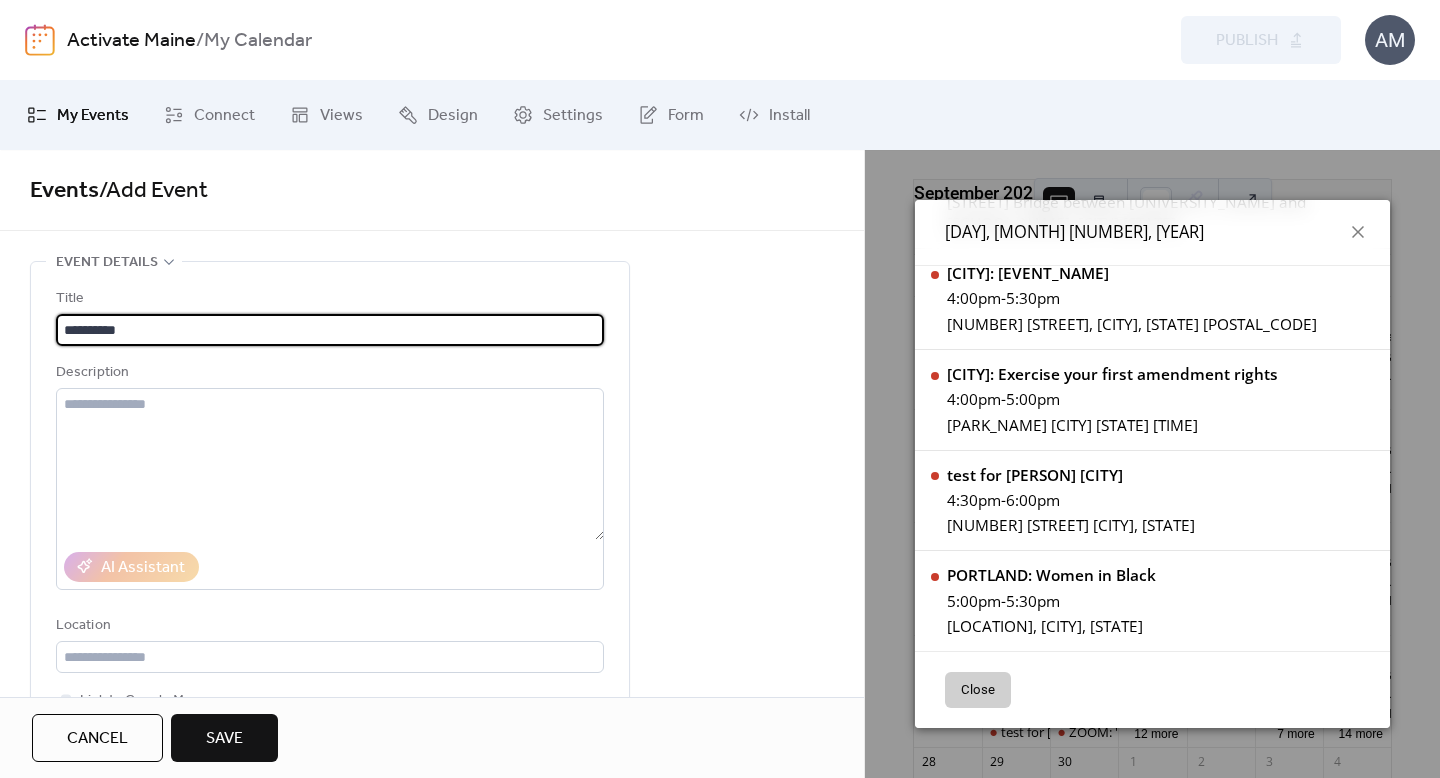 paste on "**********" 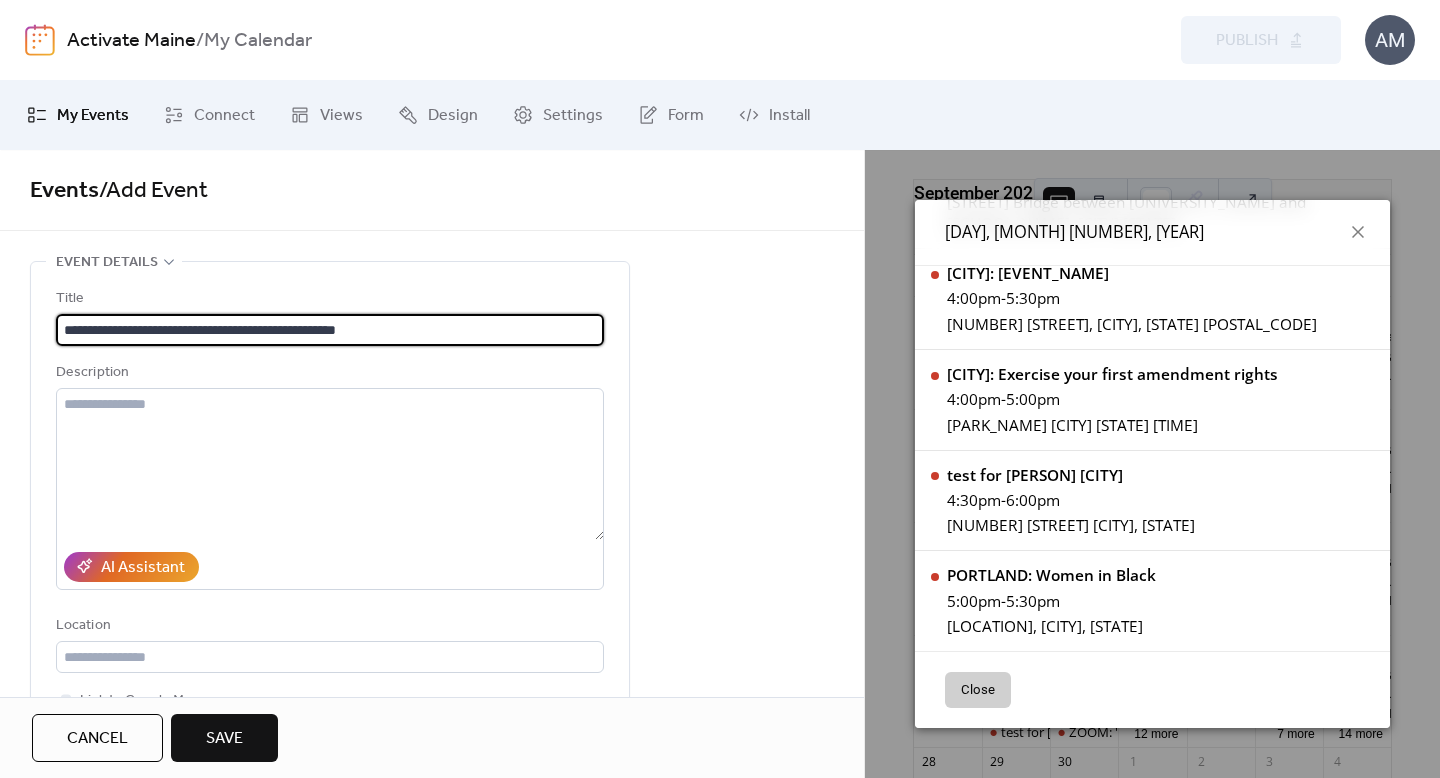 click on "**********" at bounding box center (330, 330) 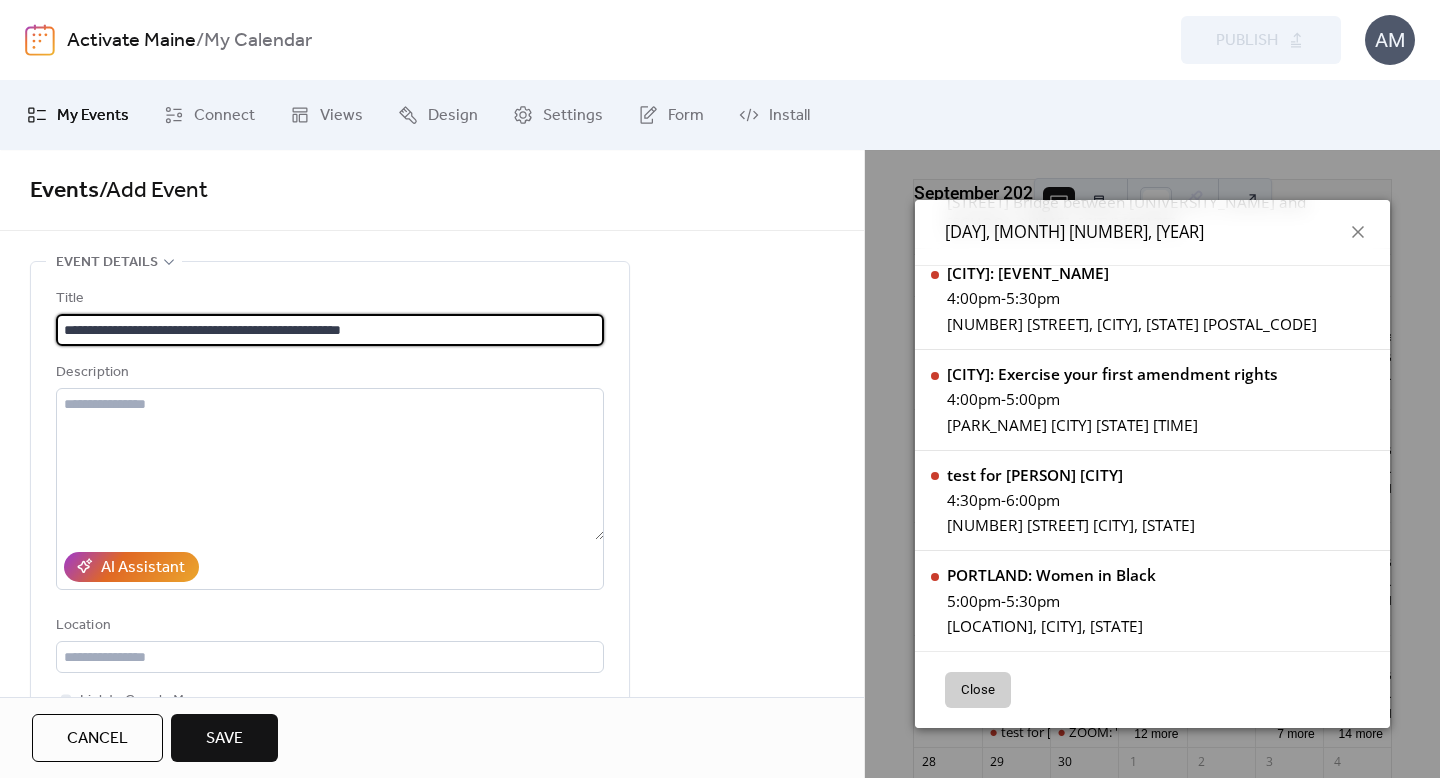click on "**********" at bounding box center (330, 330) 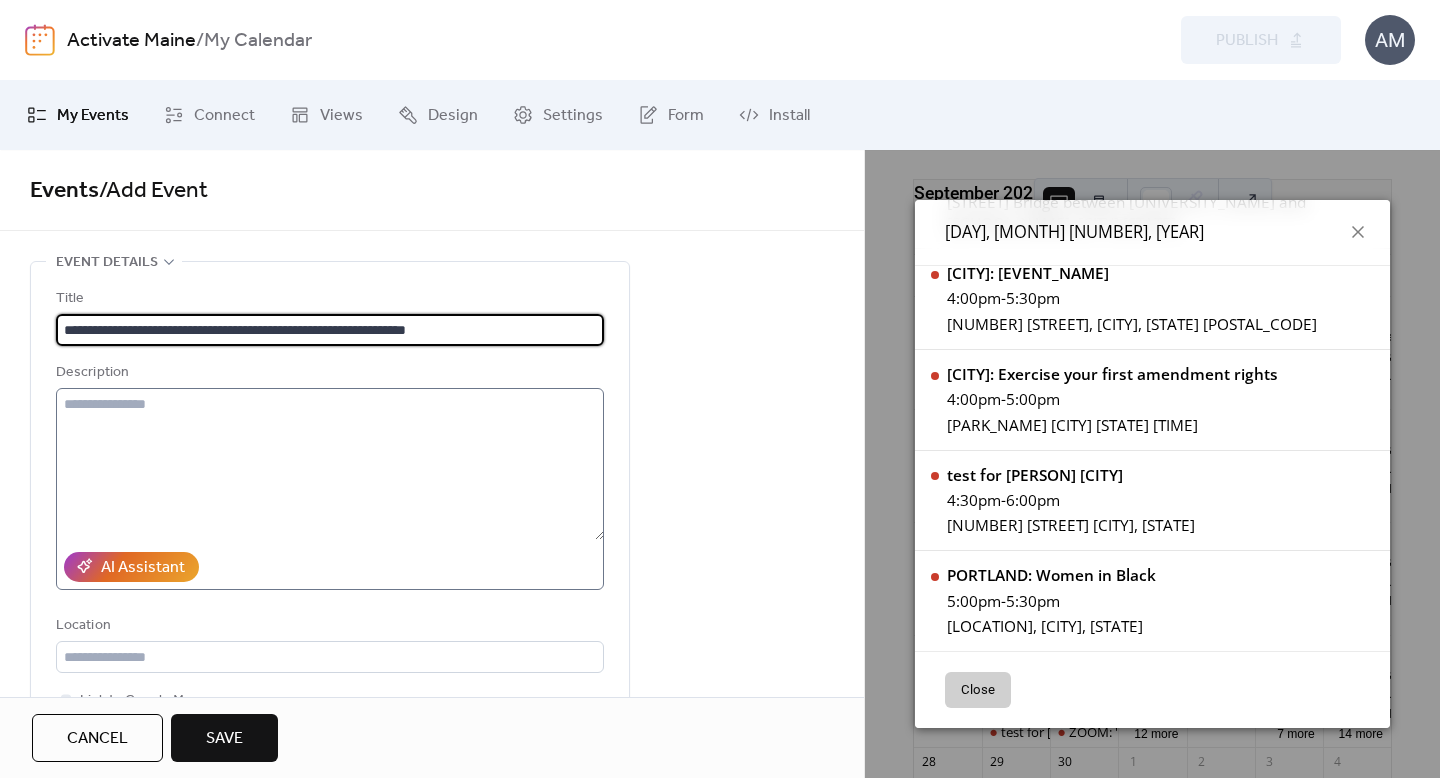 type on "**********" 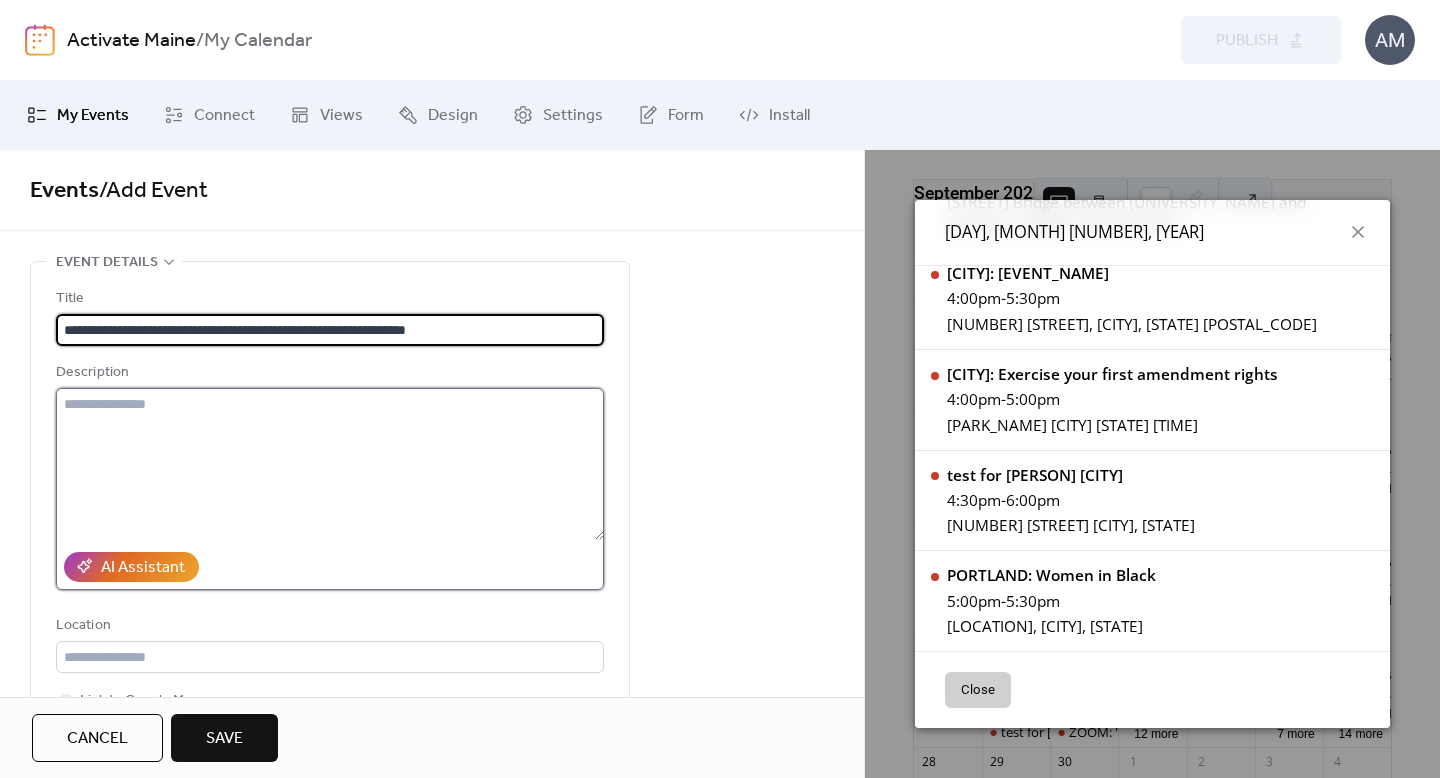 click at bounding box center [330, 464] 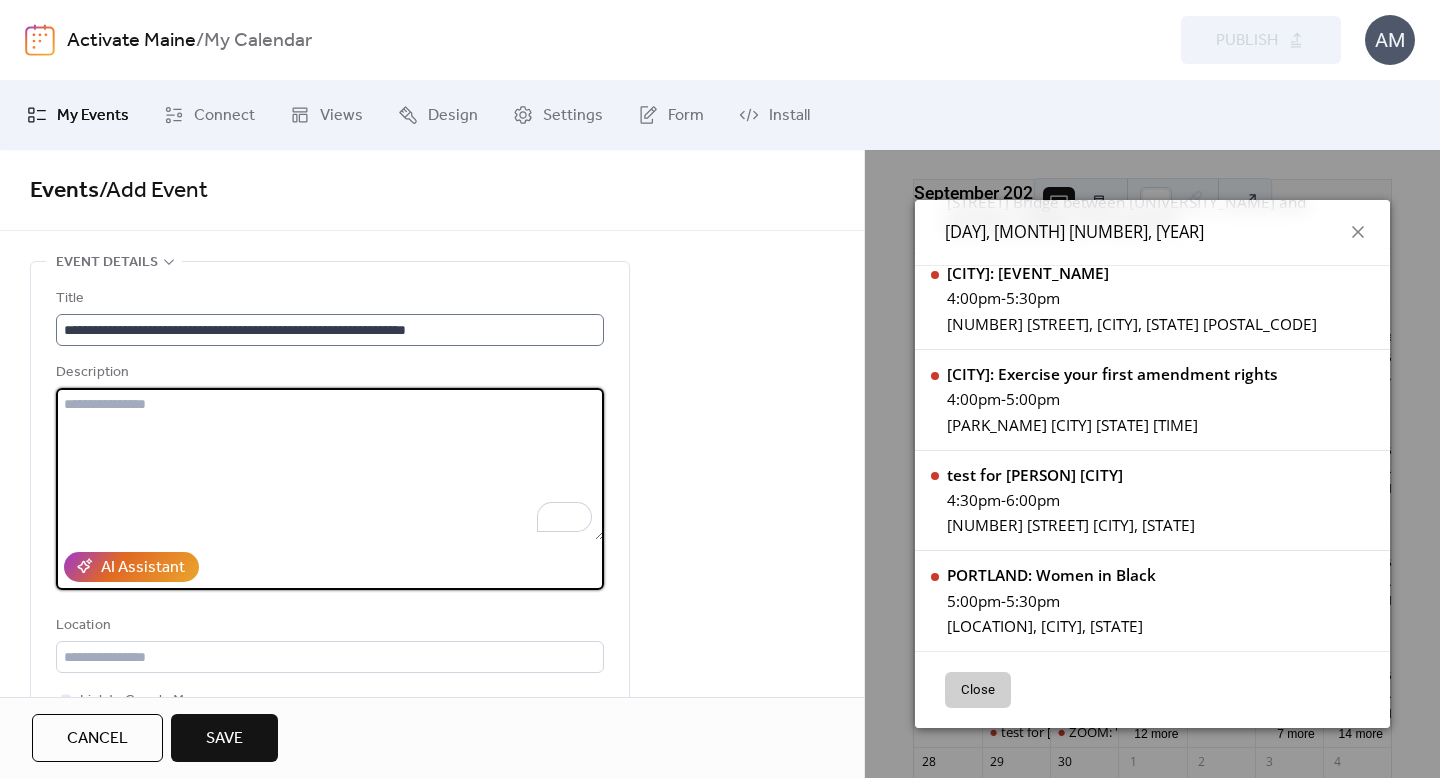 paste on "**********" 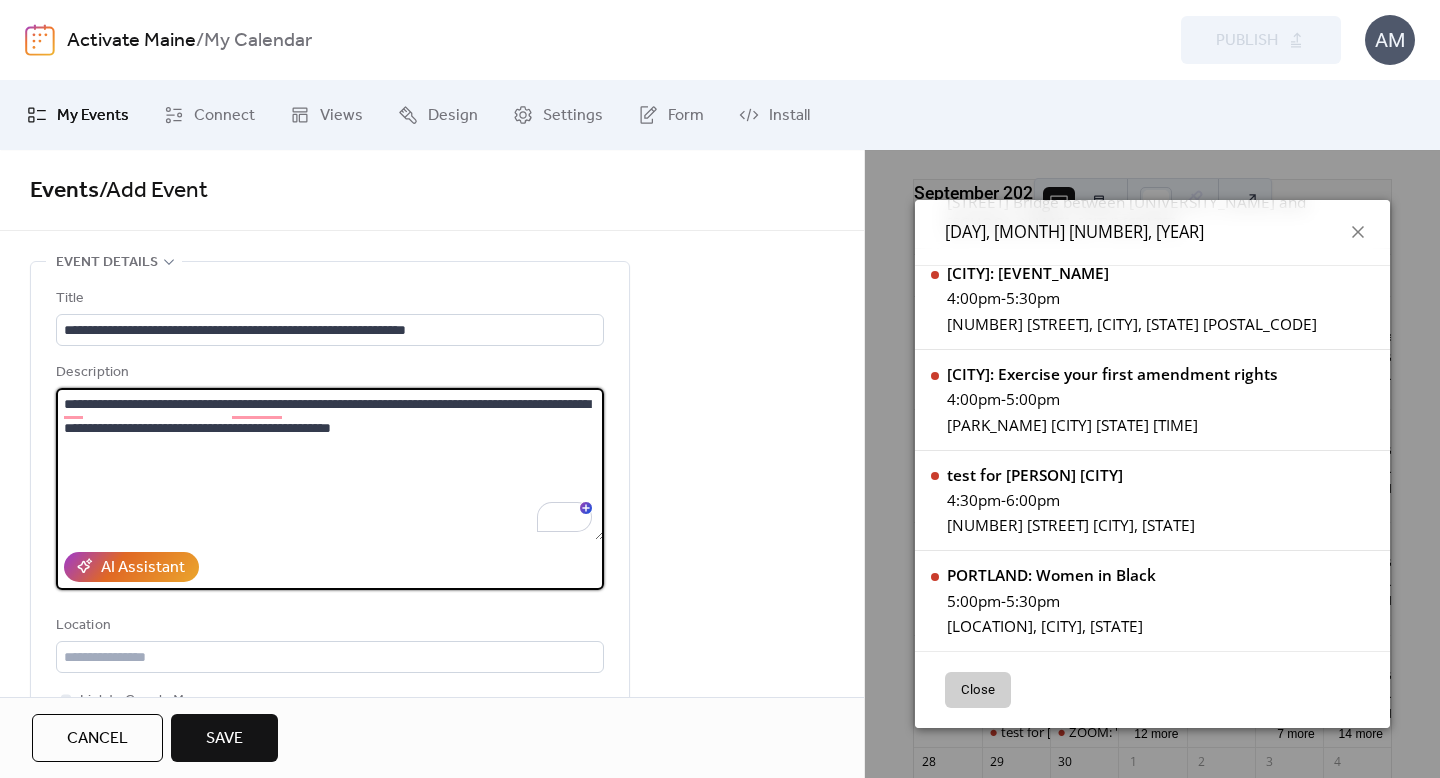 click on "**********" at bounding box center [330, 464] 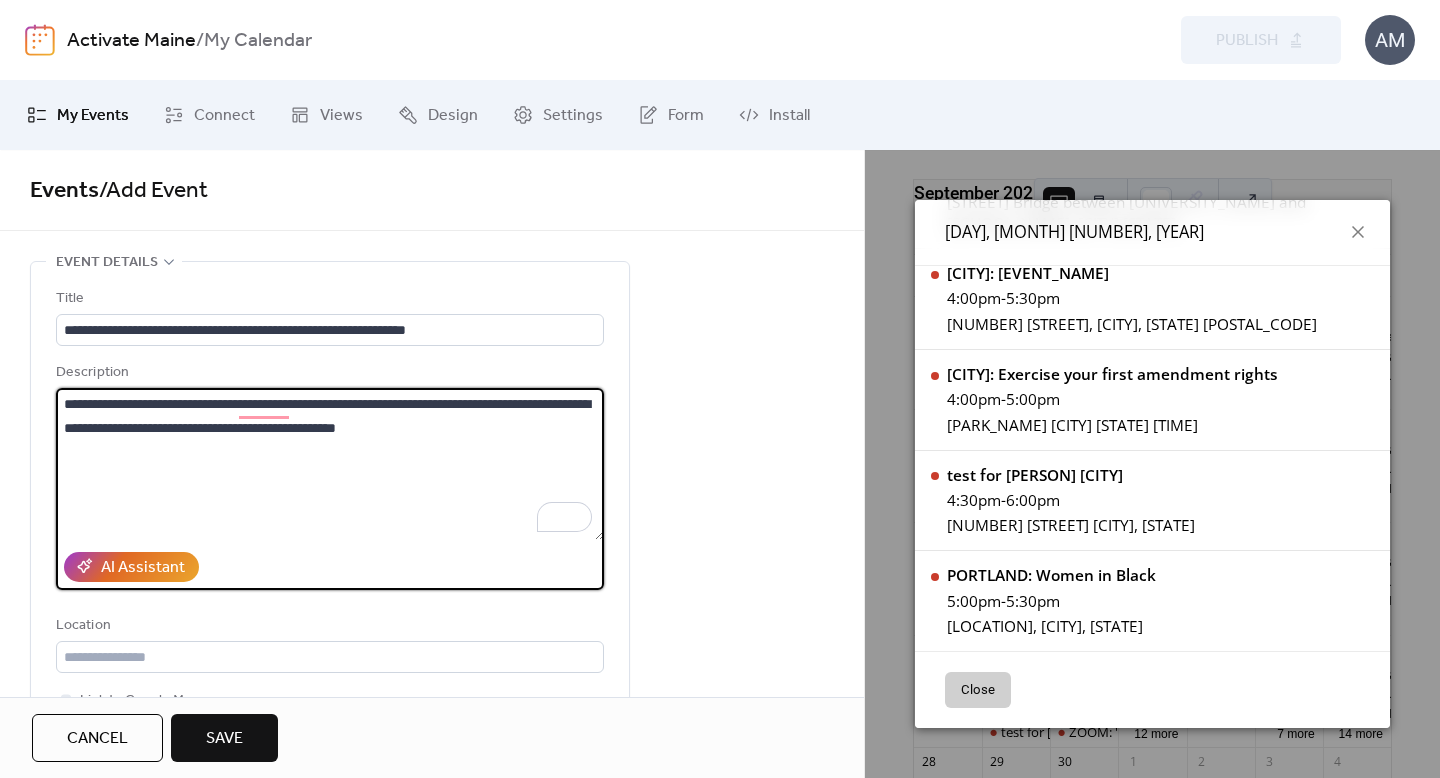 click on "**********" at bounding box center (330, 464) 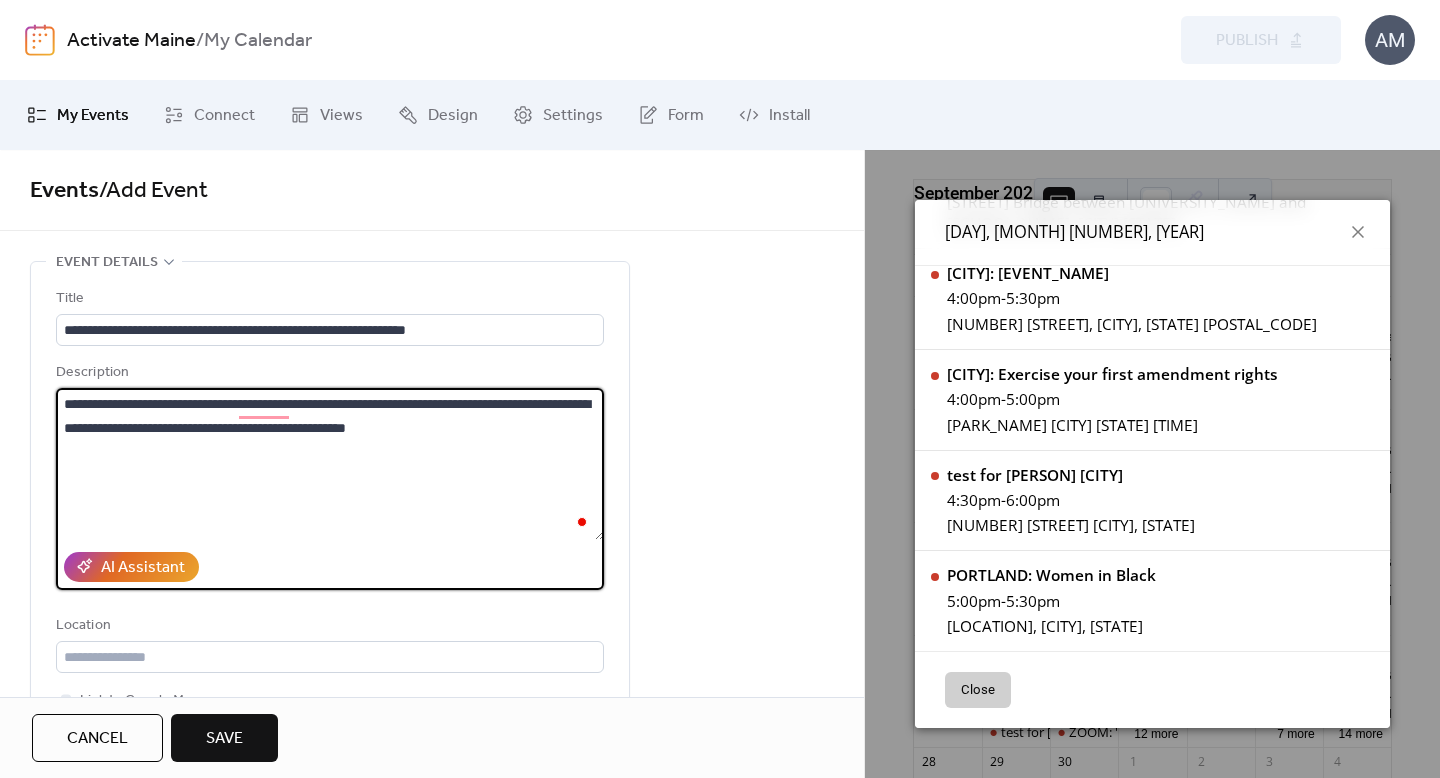 paste on "**********" 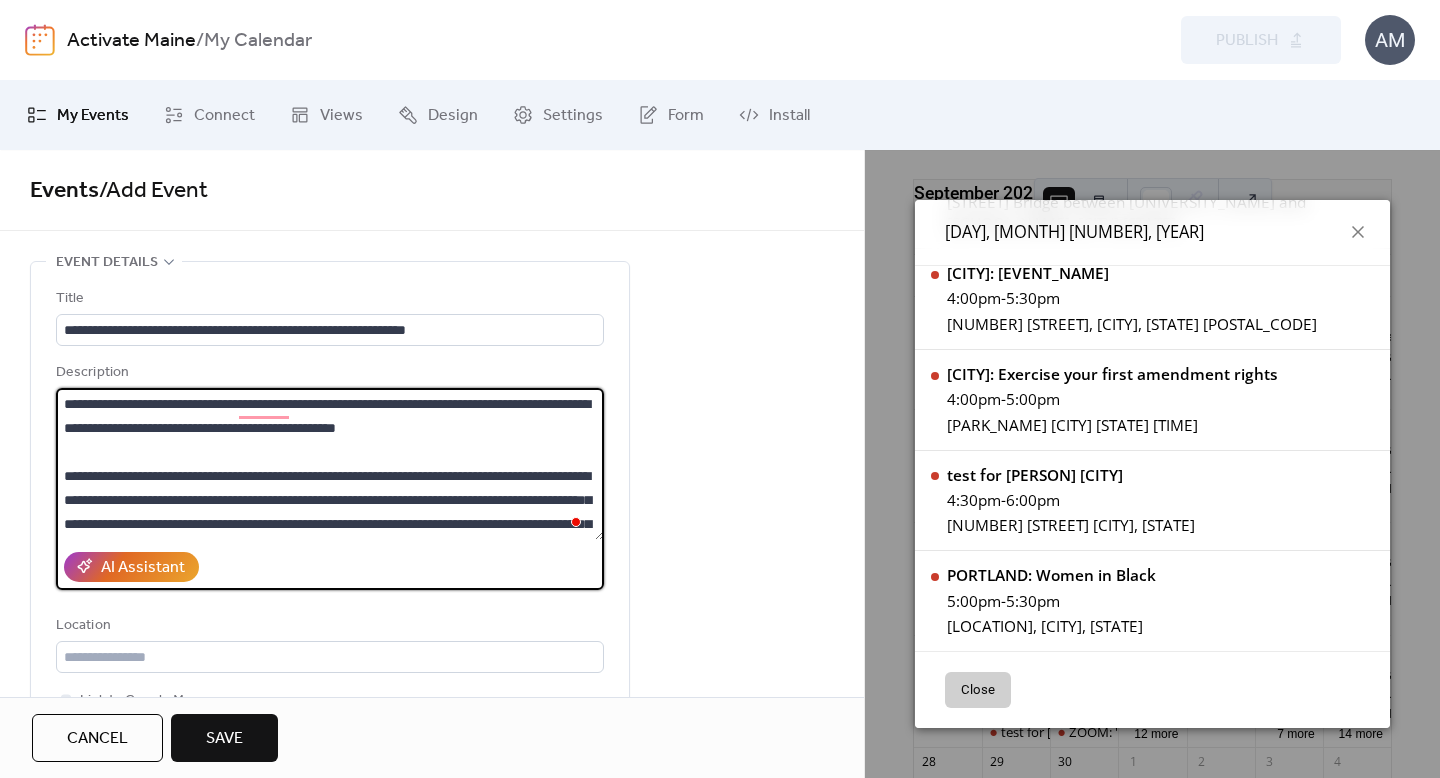 scroll, scrollTop: 45, scrollLeft: 0, axis: vertical 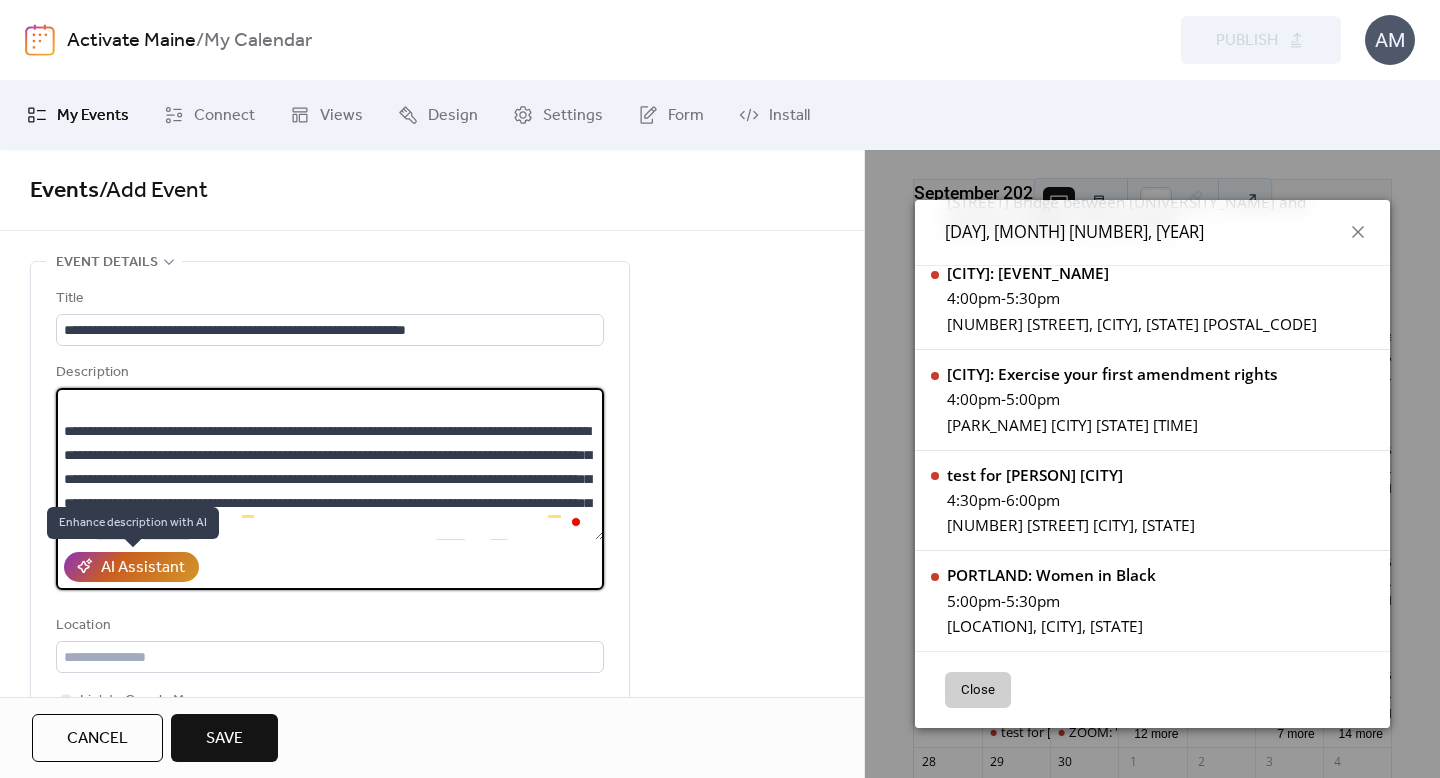 type on "**********" 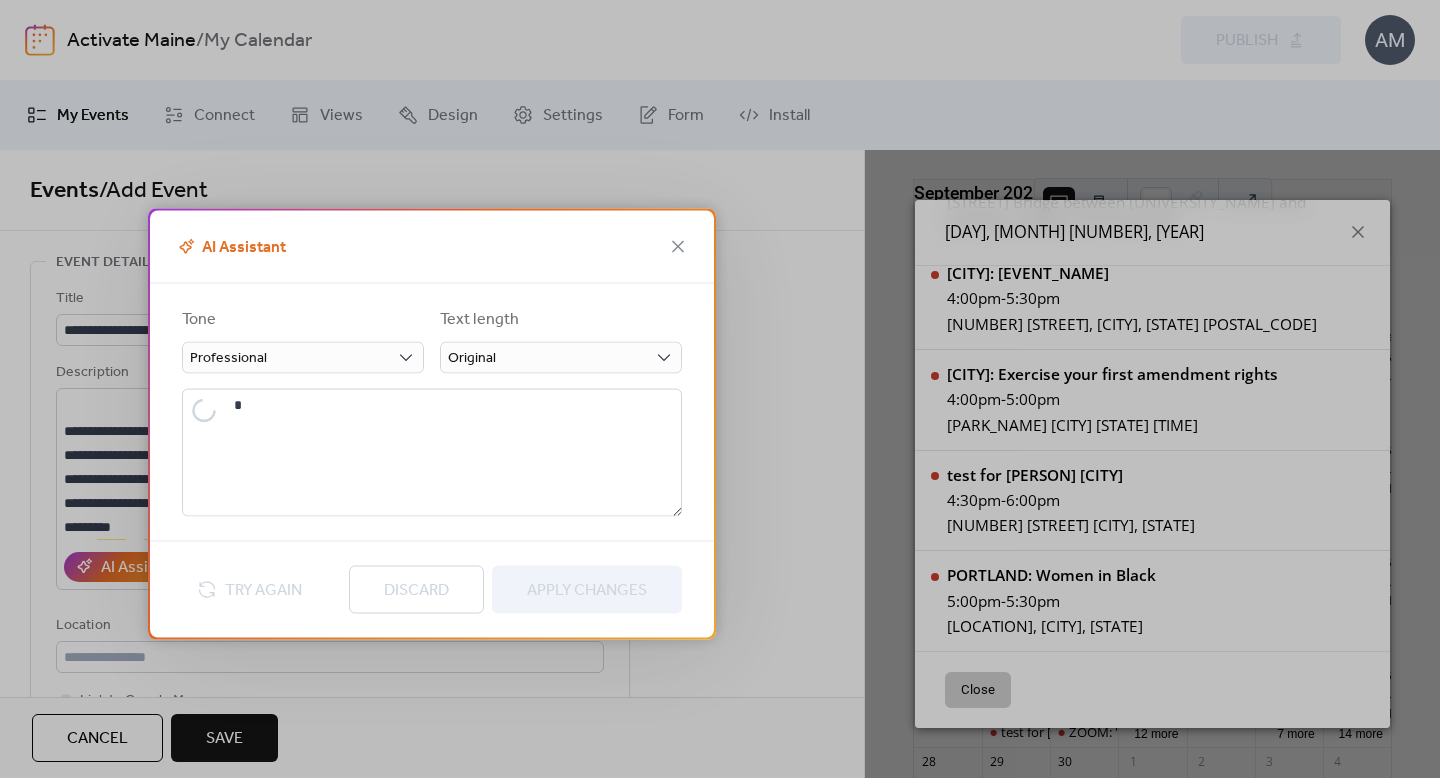 type on "**********" 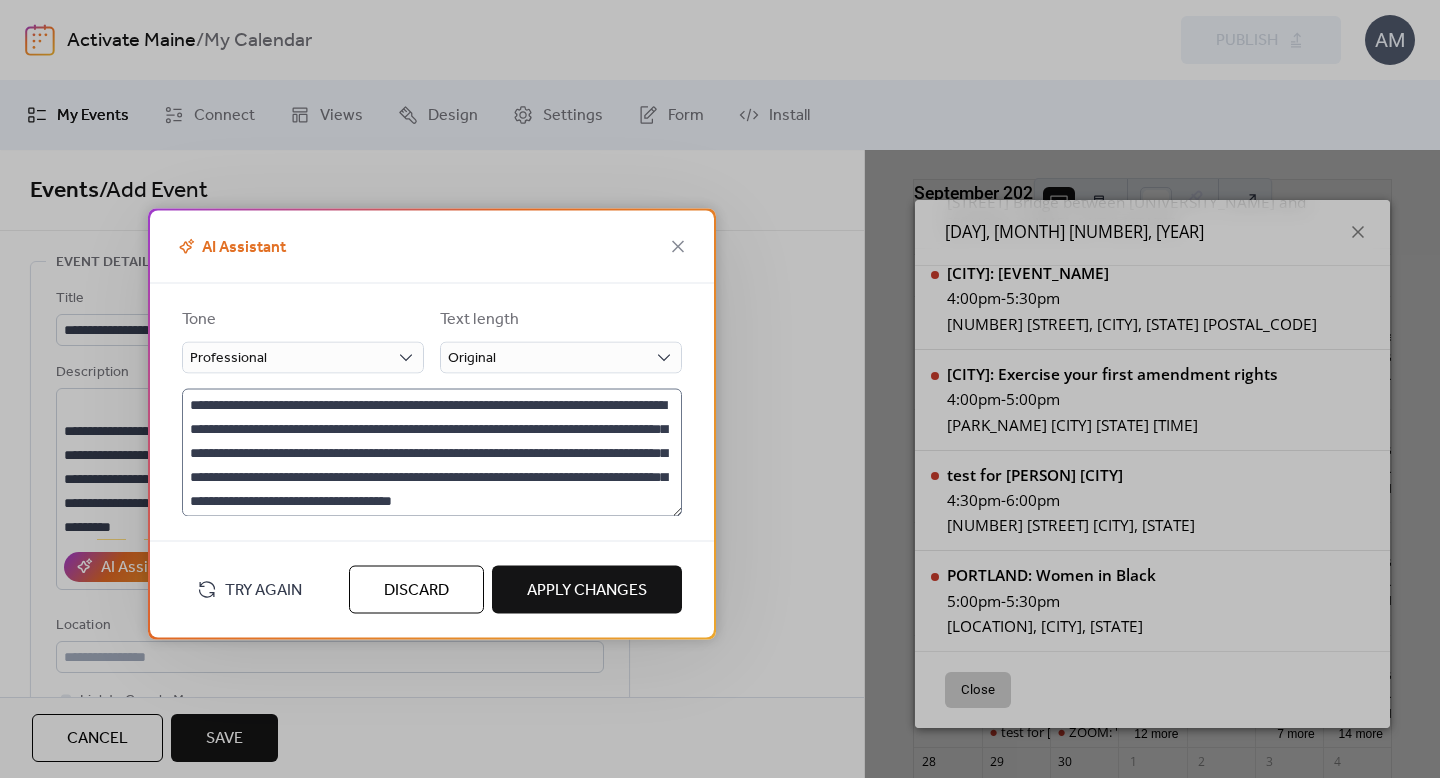 scroll, scrollTop: 120, scrollLeft: 0, axis: vertical 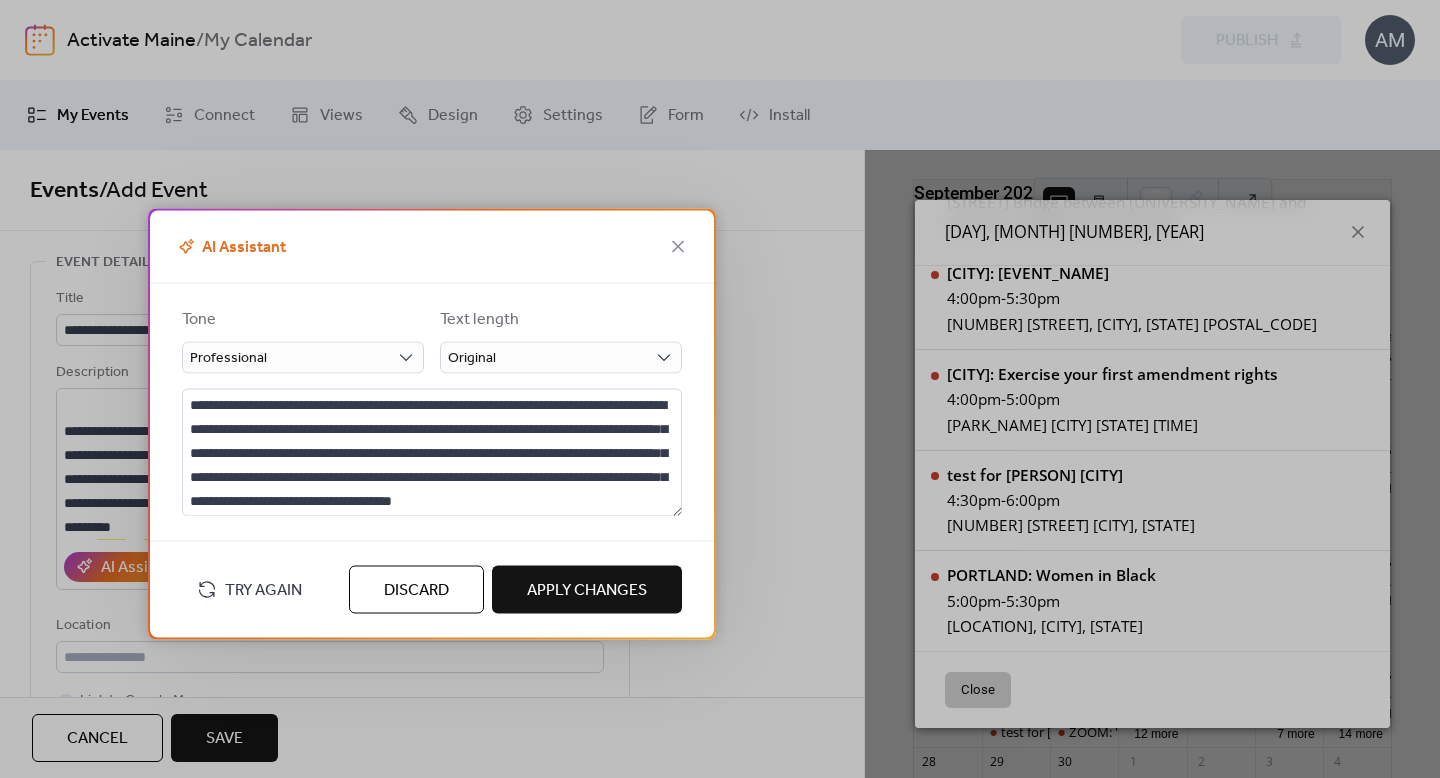 click on "Apply Changes" at bounding box center (587, 590) 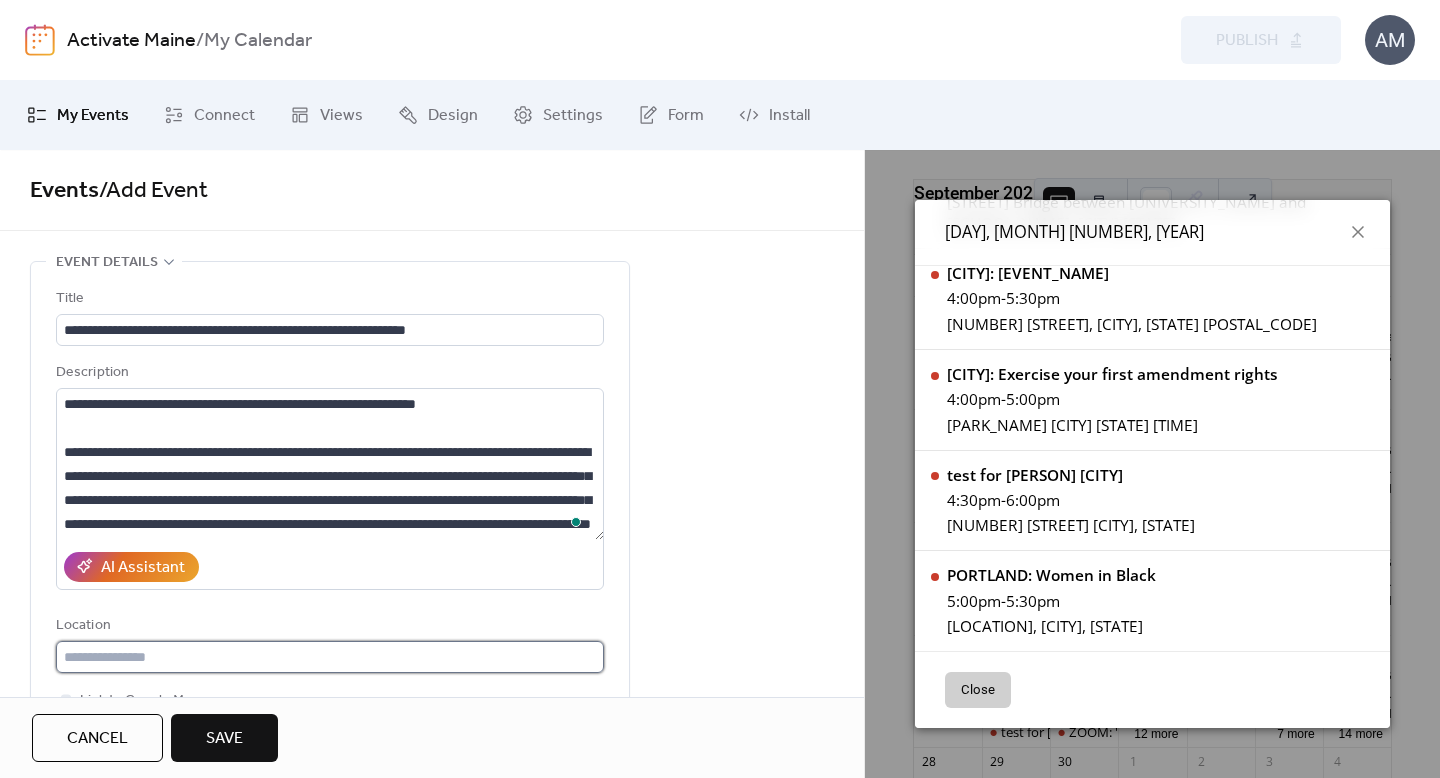 click at bounding box center [330, 657] 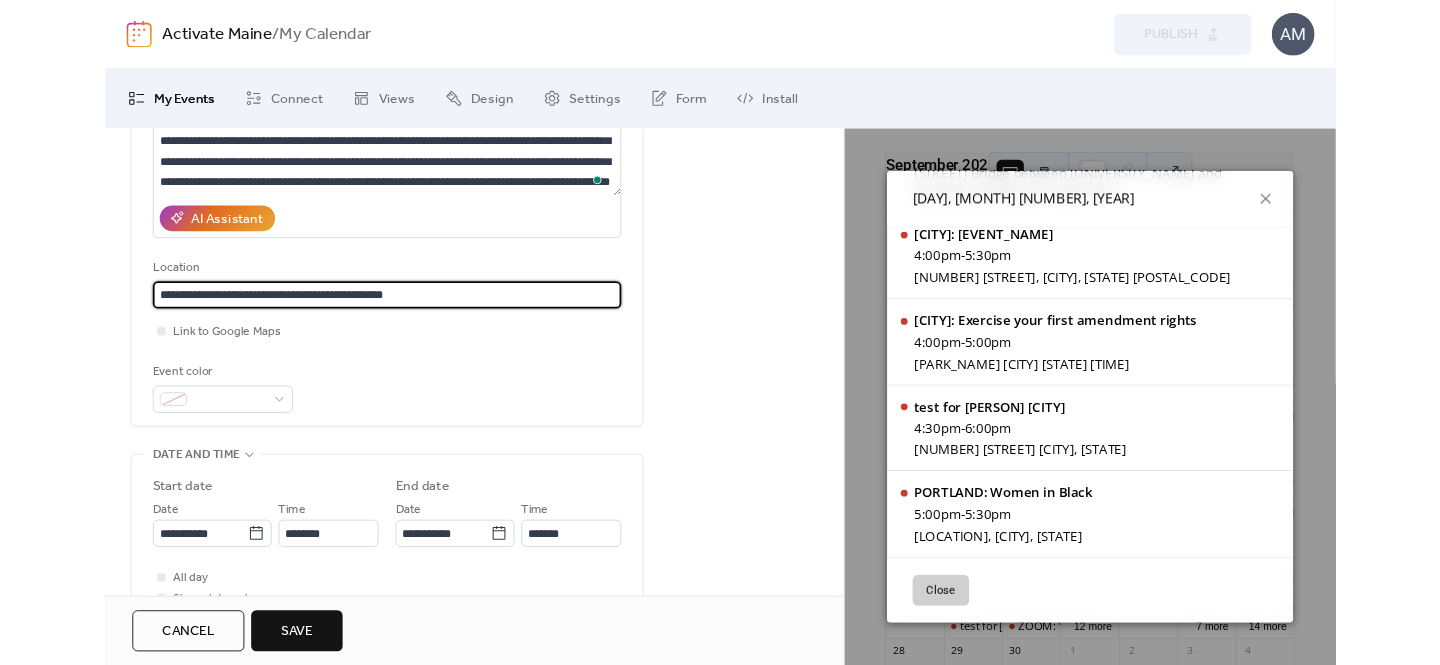scroll, scrollTop: 322, scrollLeft: 0, axis: vertical 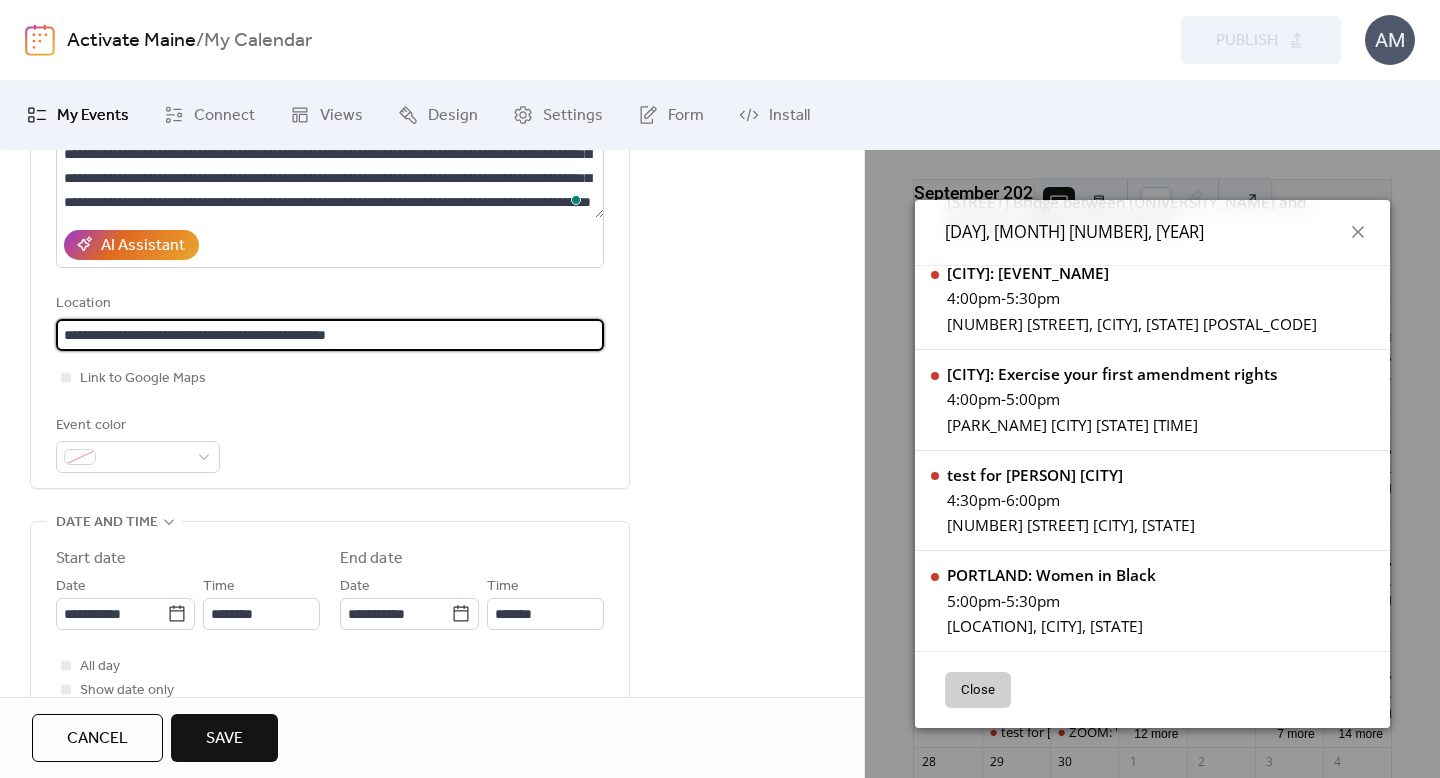 type on "**********" 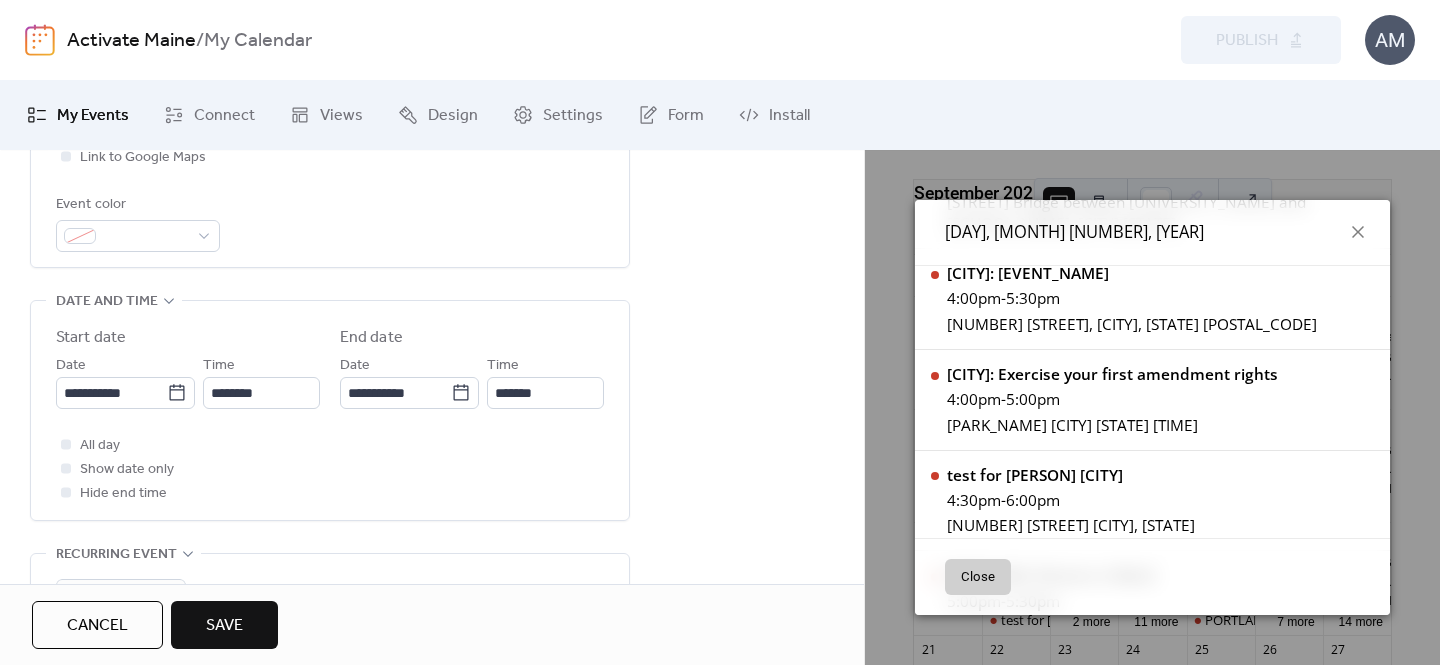 scroll, scrollTop: 524, scrollLeft: 0, axis: vertical 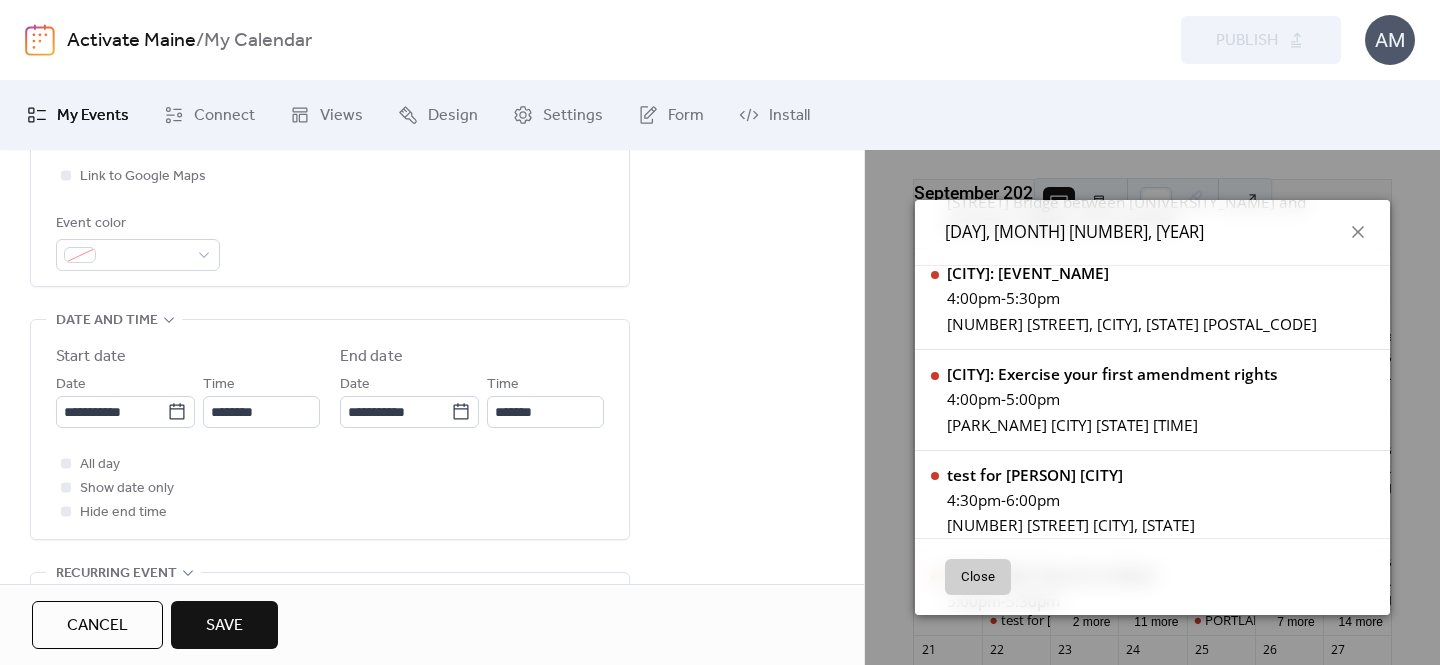 type 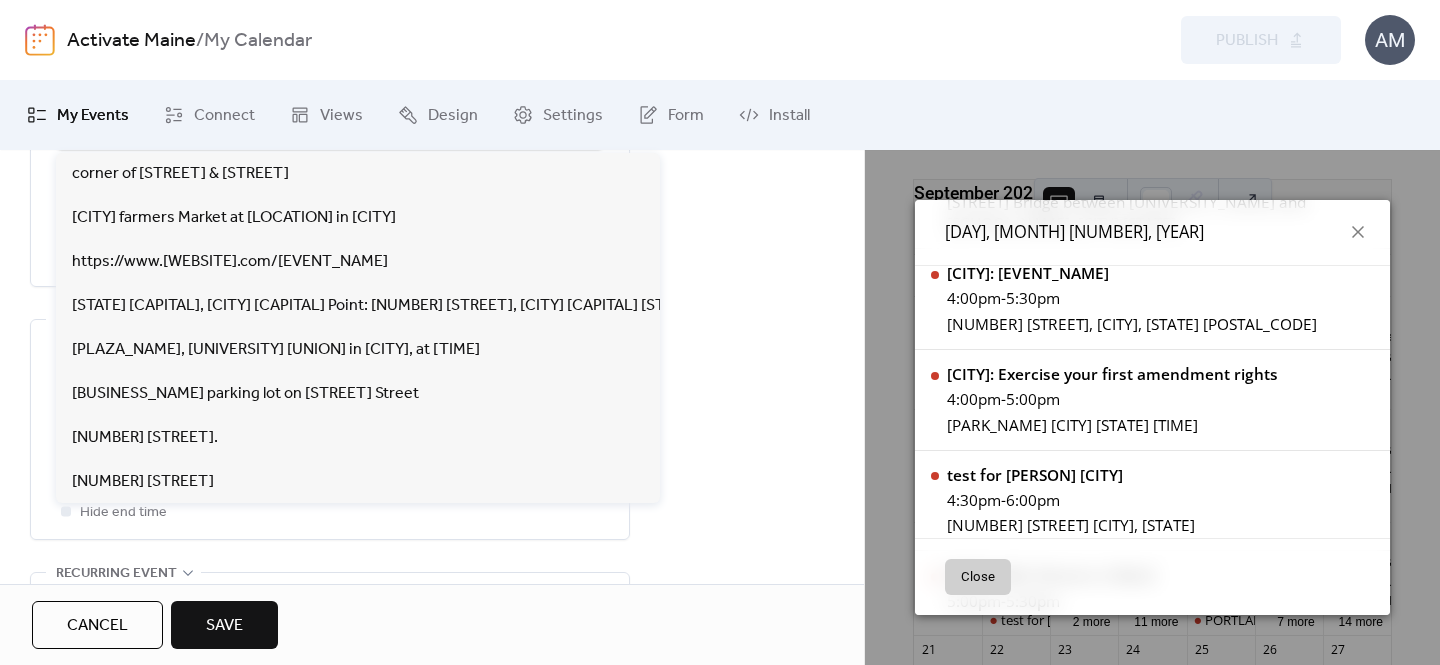 click on "**********" at bounding box center [432, 545] 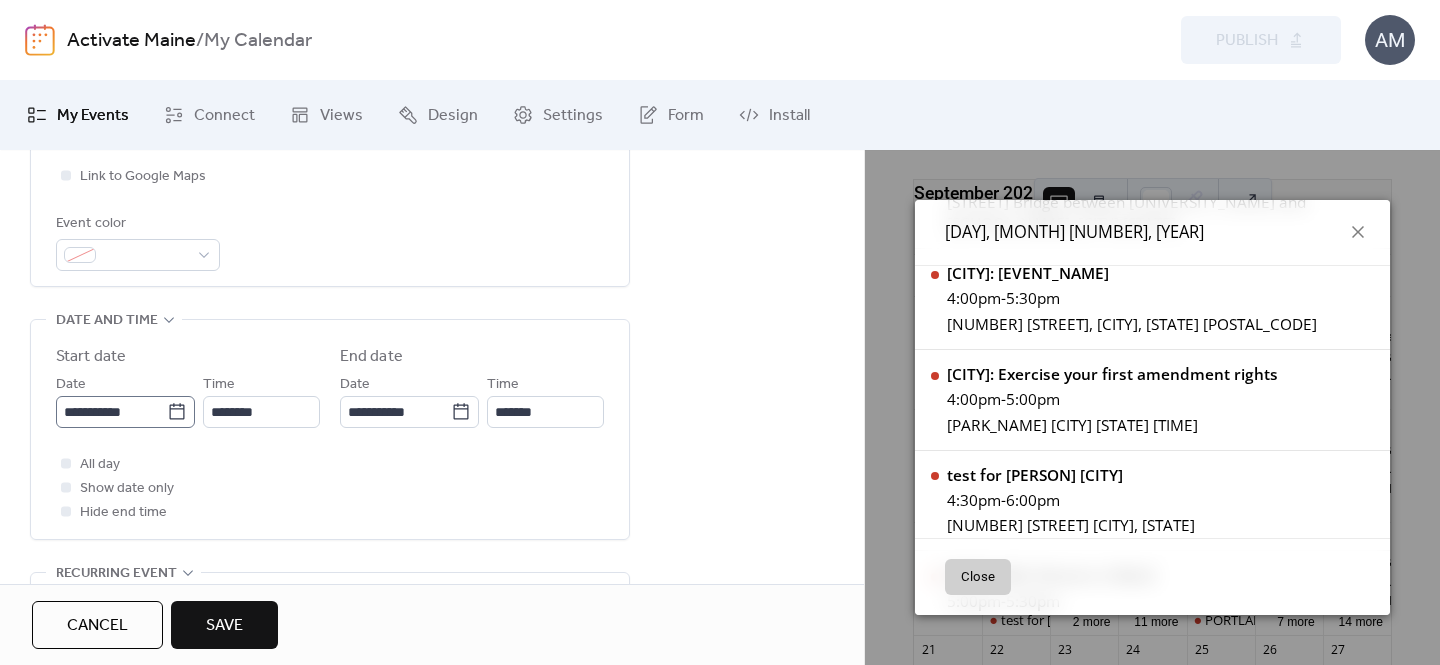 click 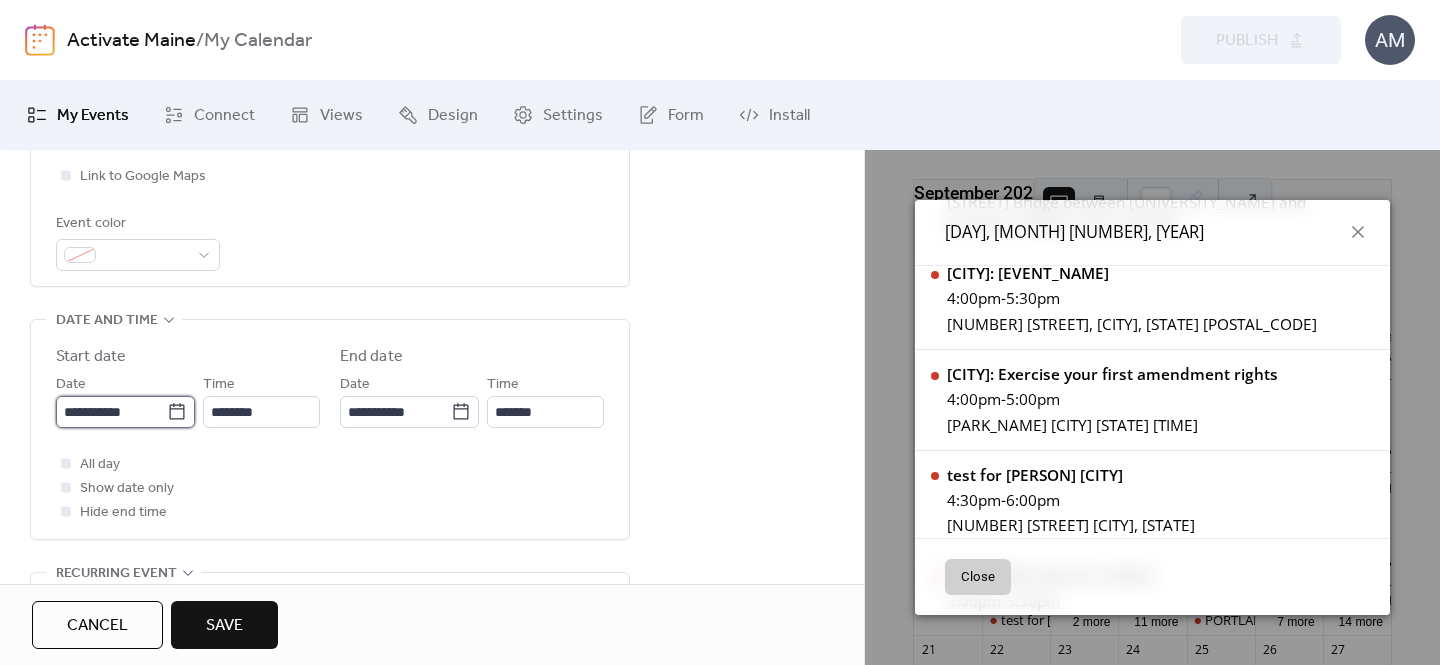 click on "**********" at bounding box center (111, 412) 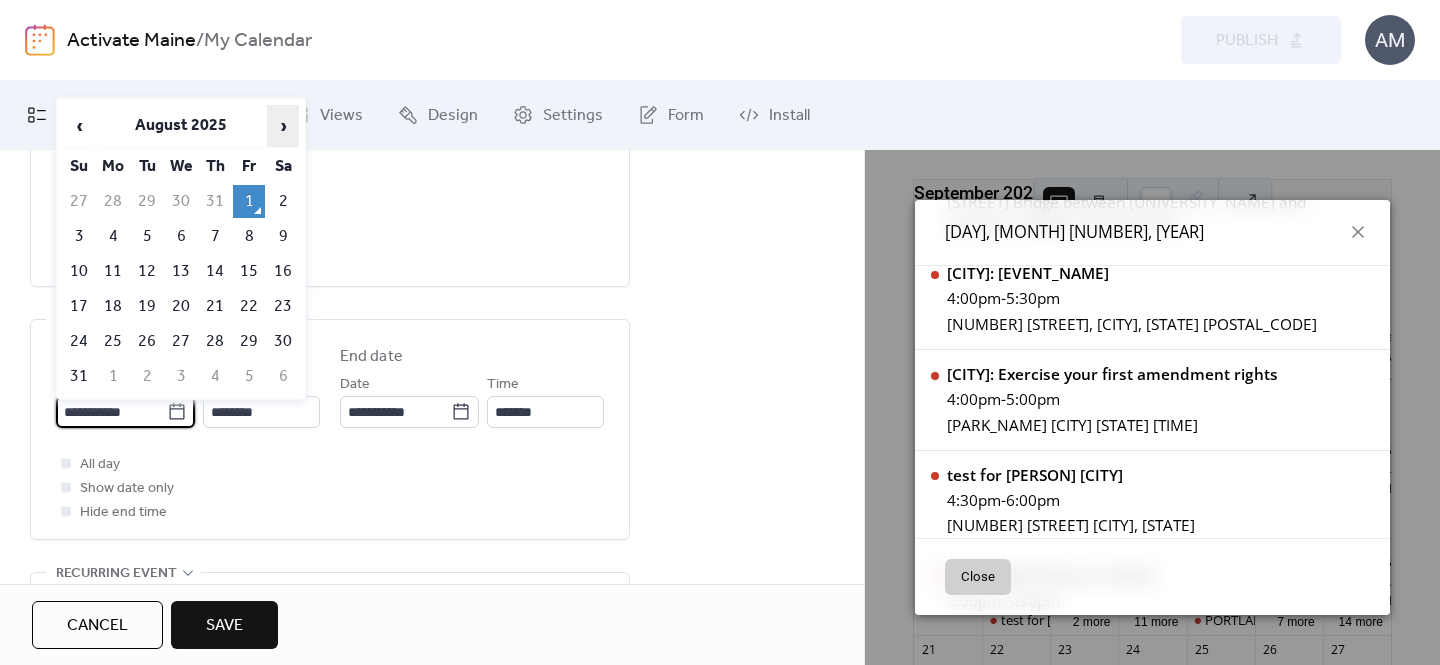 click on "›" at bounding box center [283, 126] 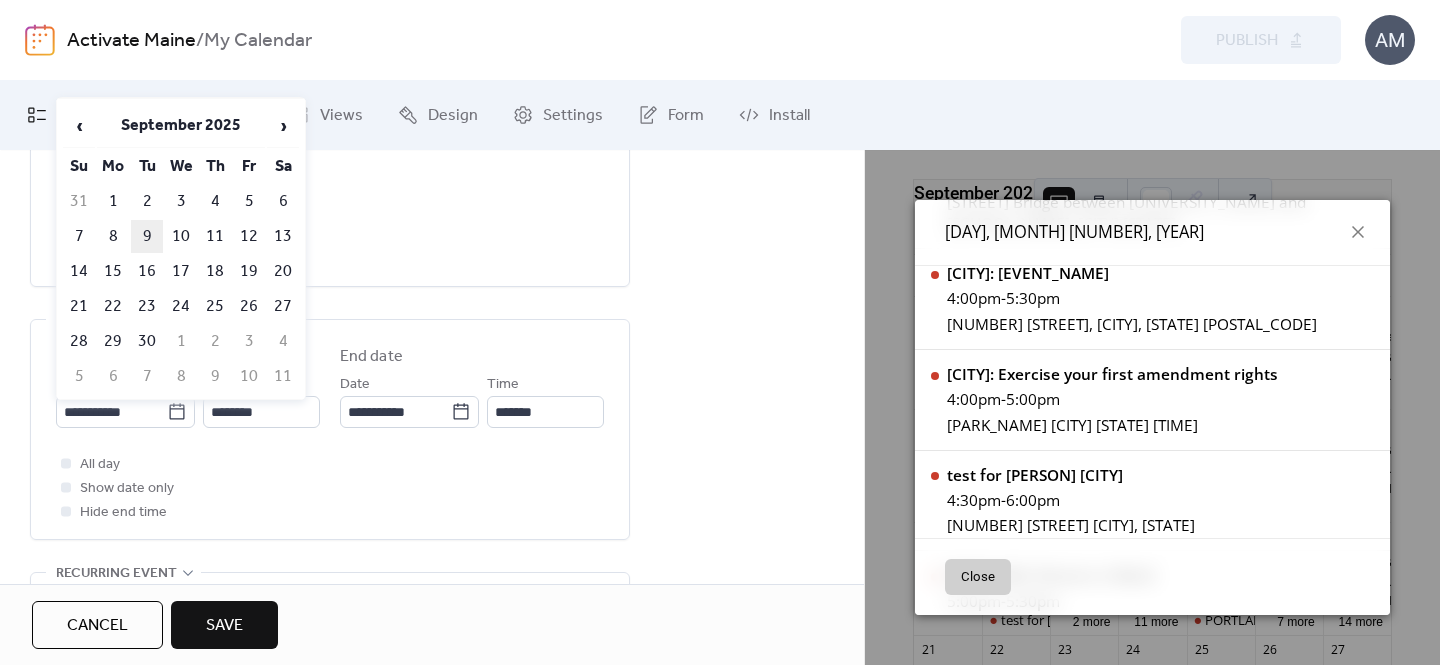 click on "9" at bounding box center [147, 236] 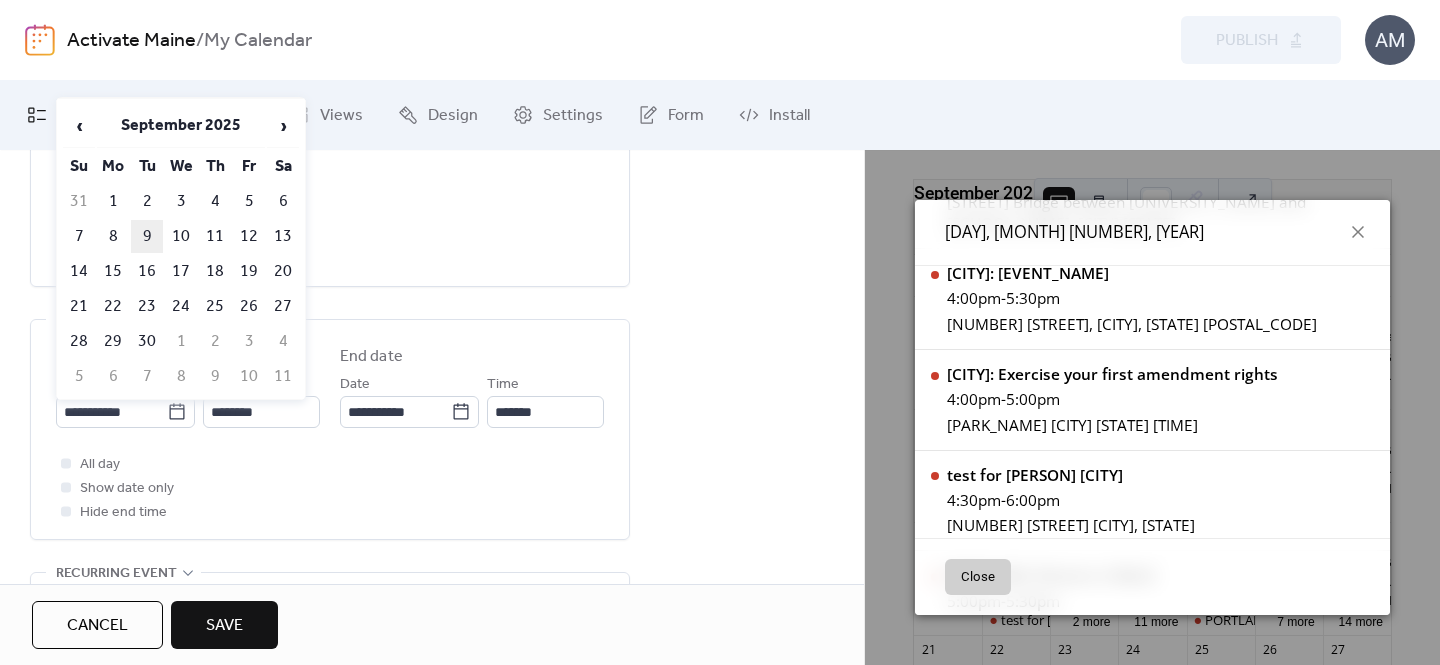 type on "**********" 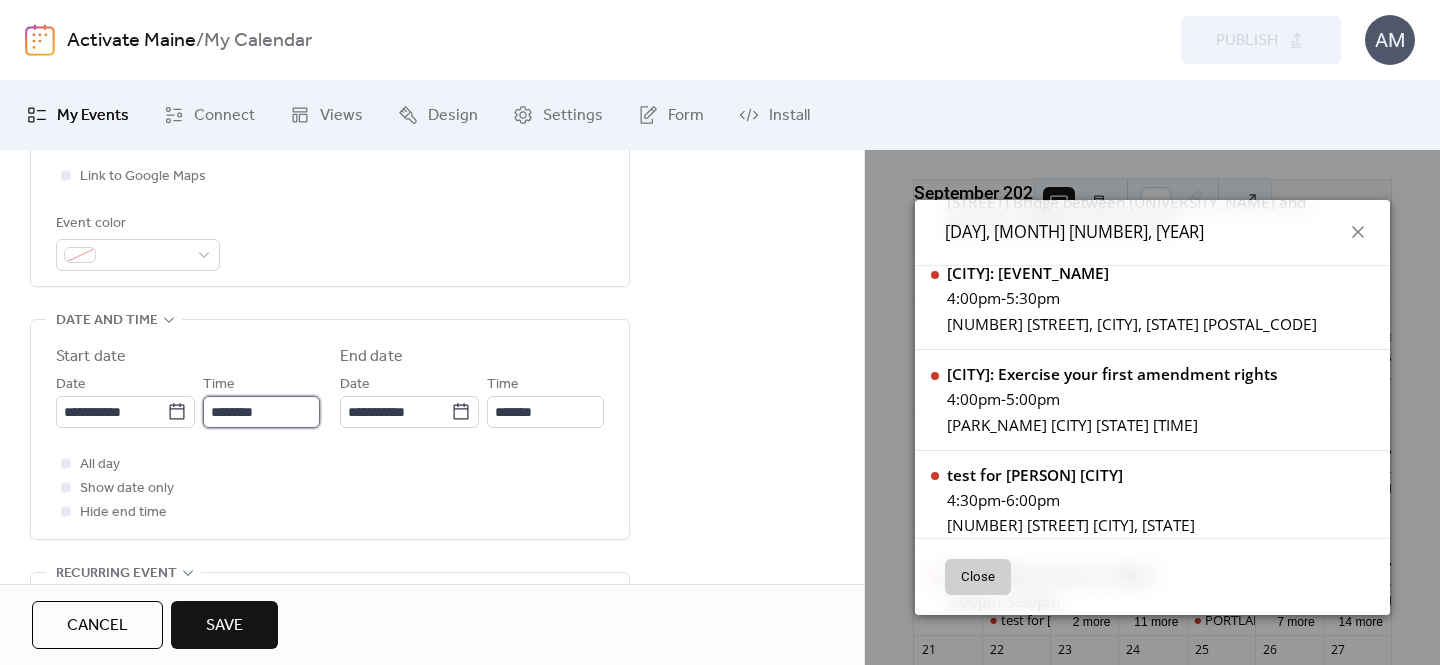 click on "********" at bounding box center (261, 412) 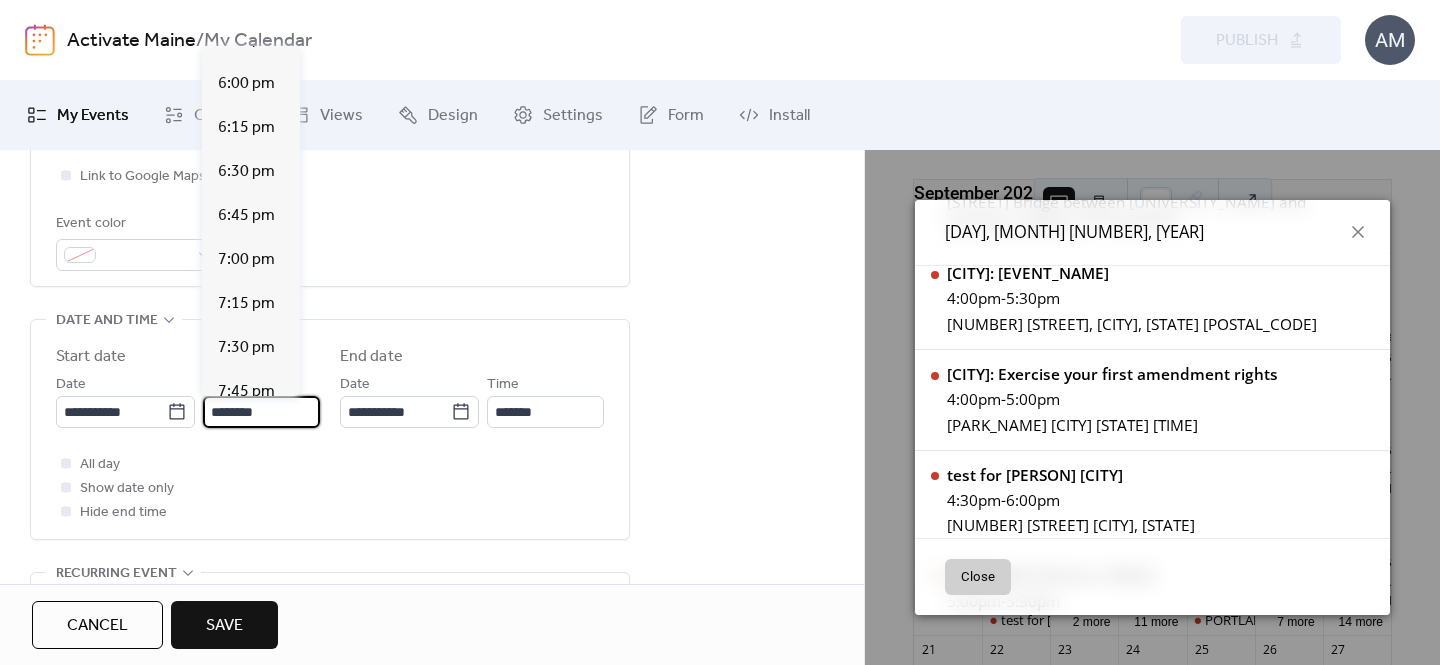 scroll, scrollTop: 3160, scrollLeft: 0, axis: vertical 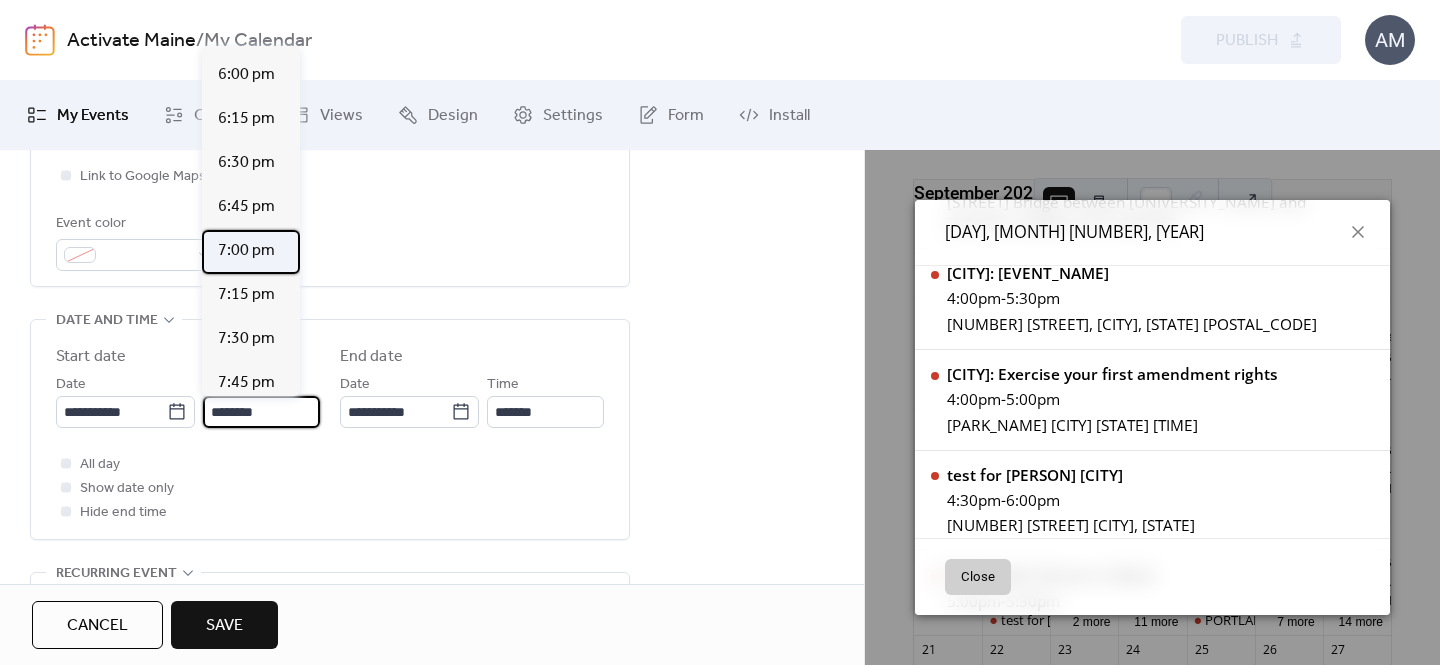 click on "7:00 pm" at bounding box center [246, 251] 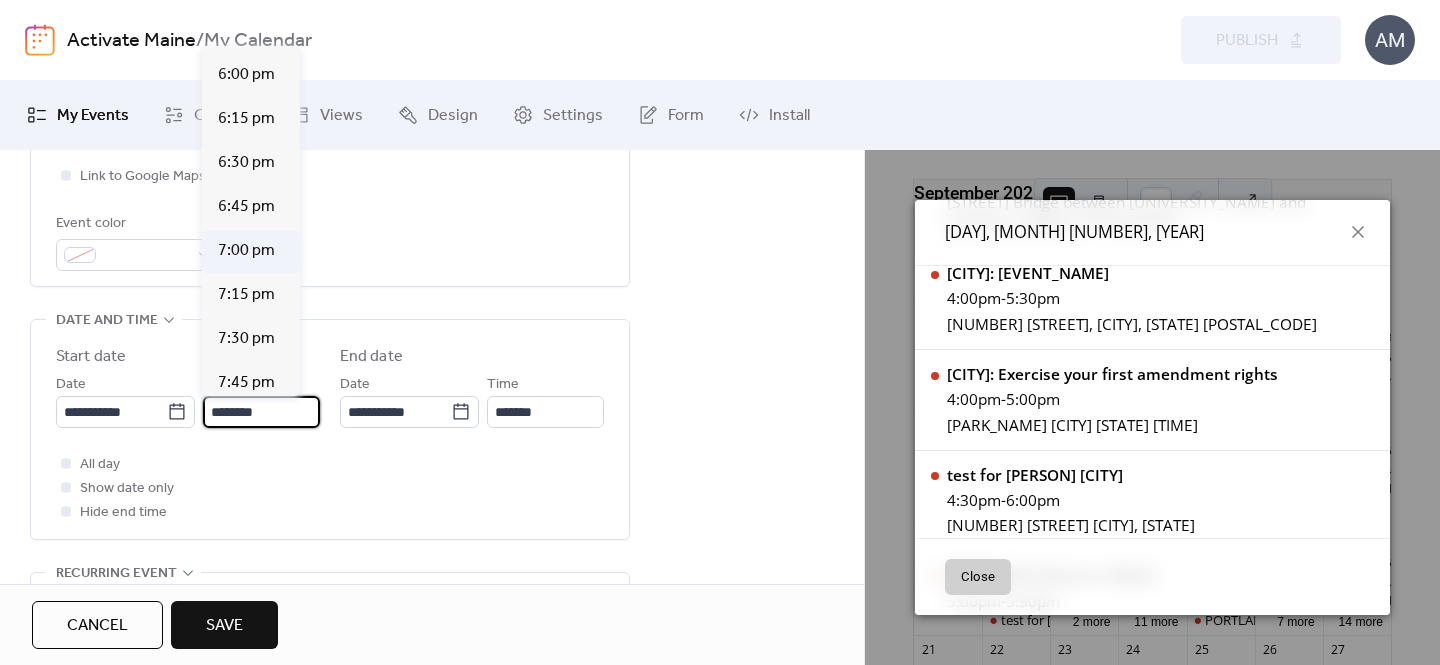 type on "*******" 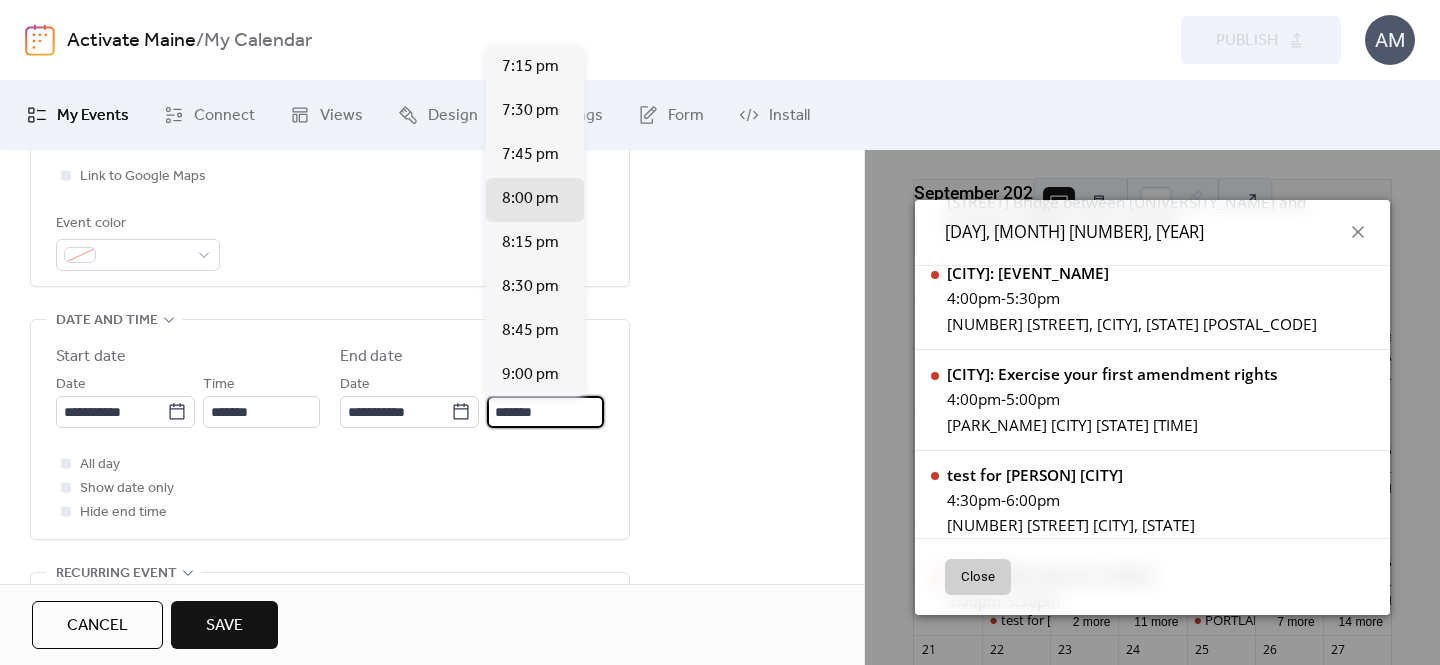 click on "*******" at bounding box center (545, 412) 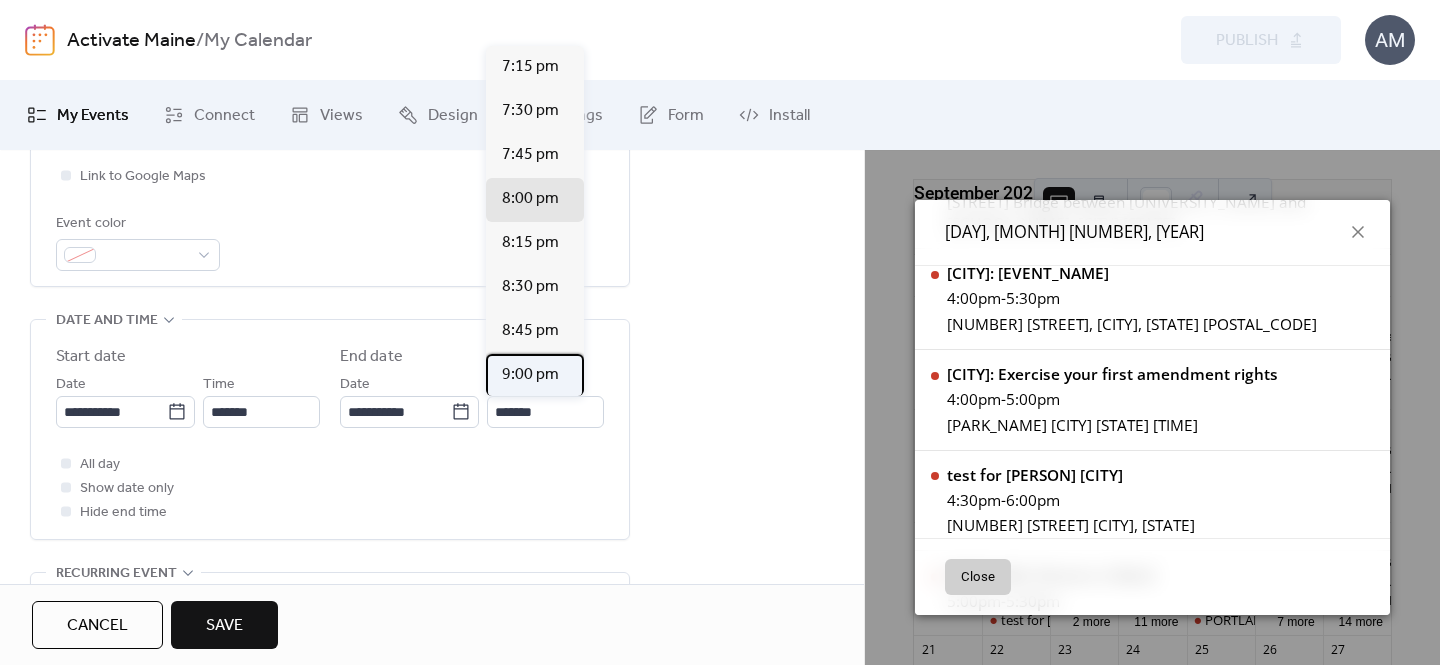 click on "9:00 pm" at bounding box center [530, 375] 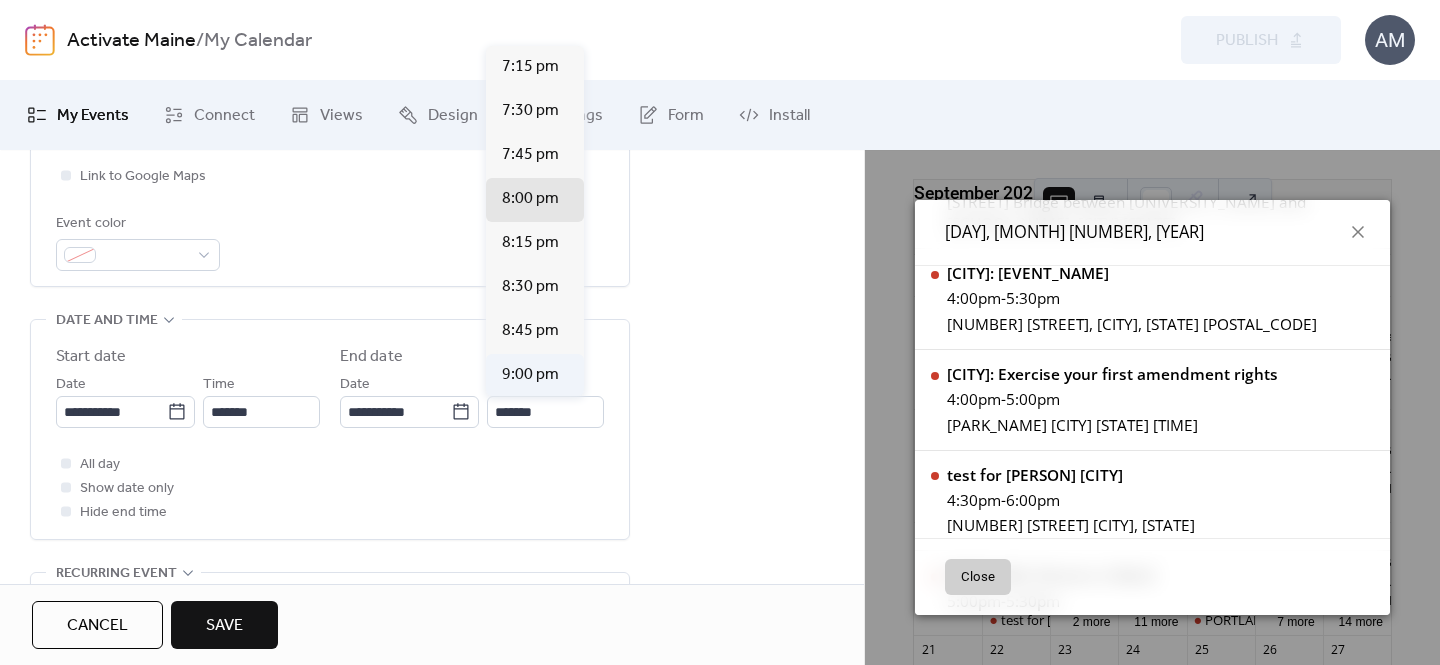 type on "*******" 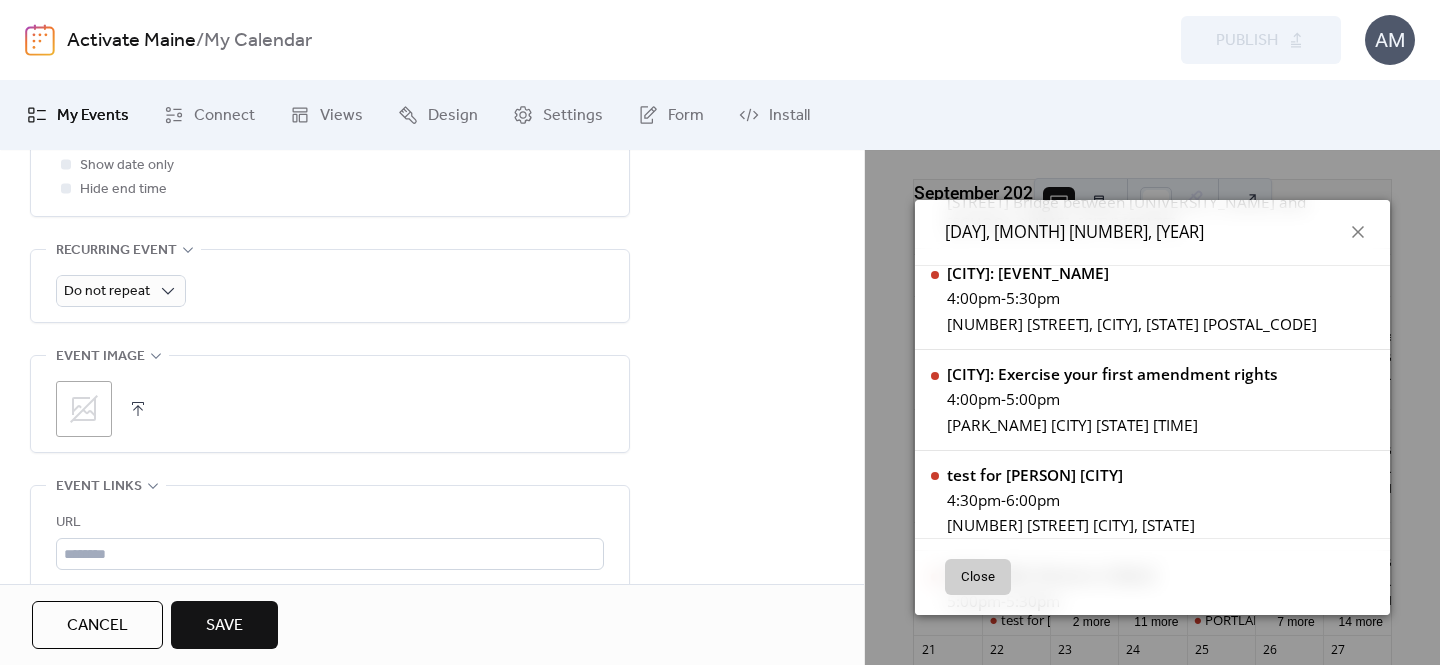 scroll, scrollTop: 842, scrollLeft: 0, axis: vertical 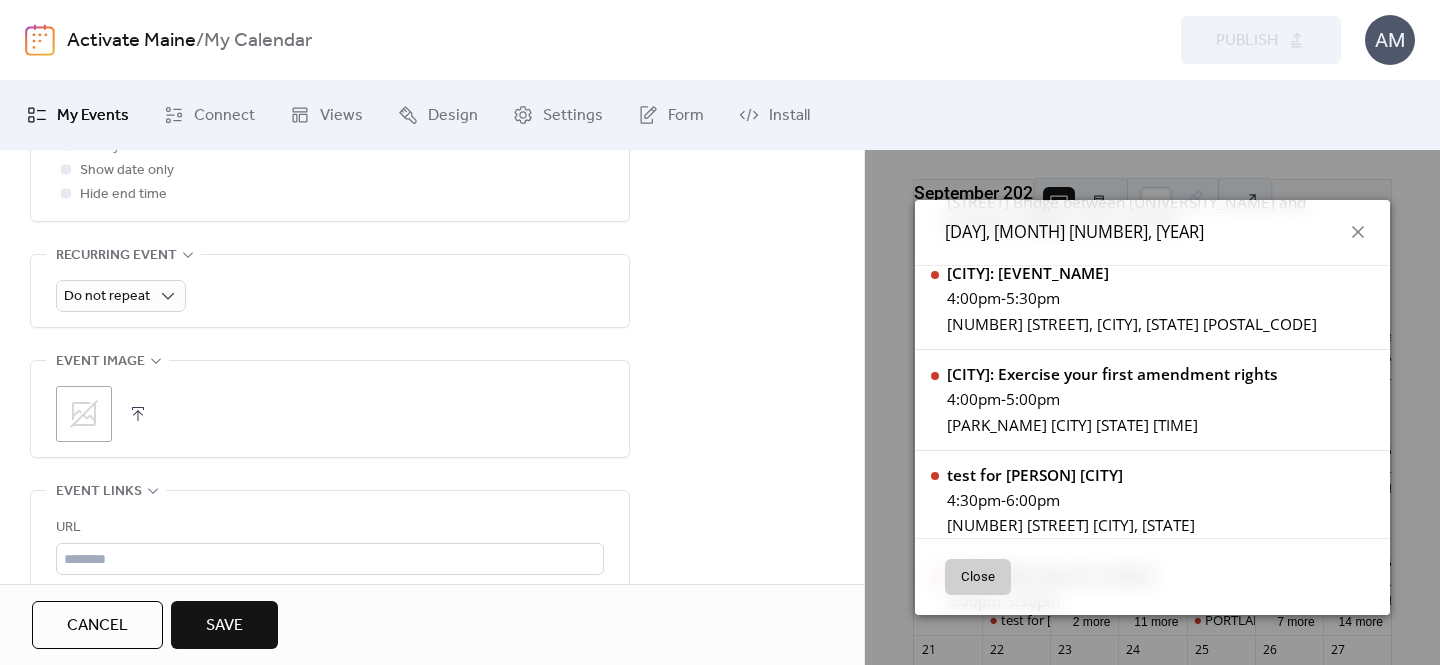 click 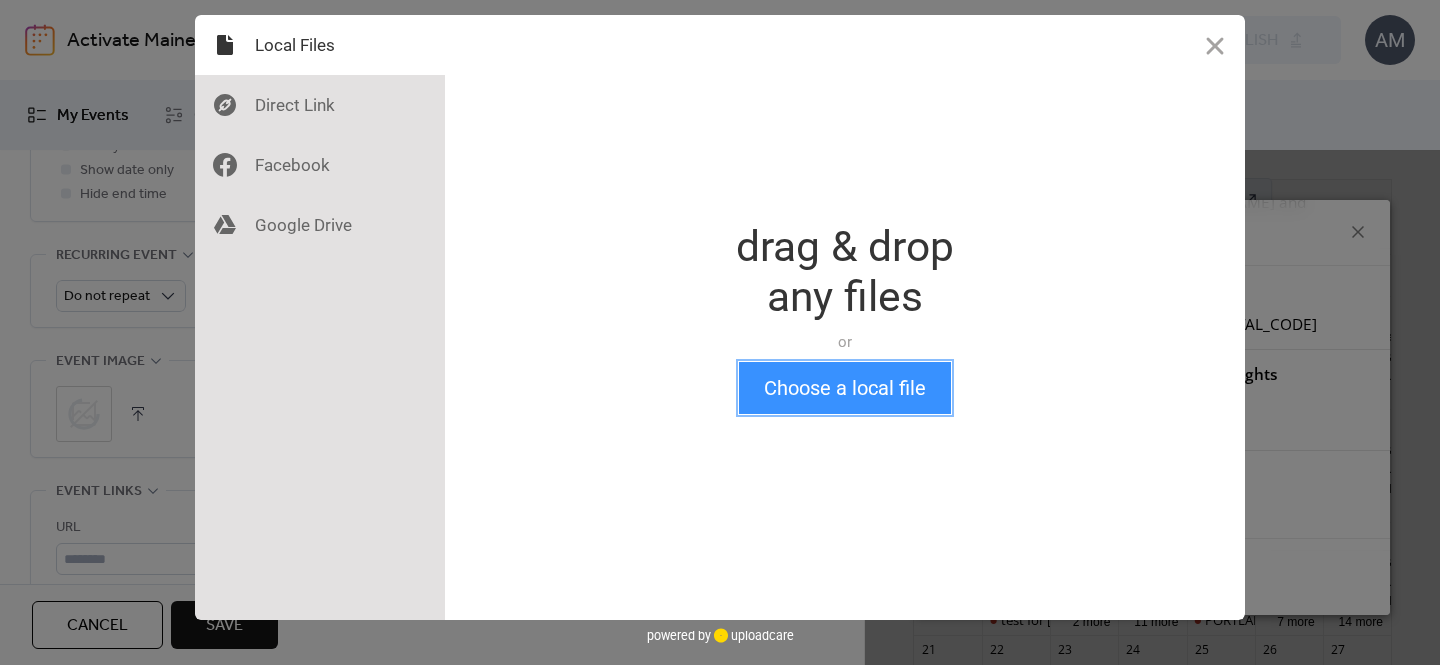 click on "Choose a local file" at bounding box center [845, 388] 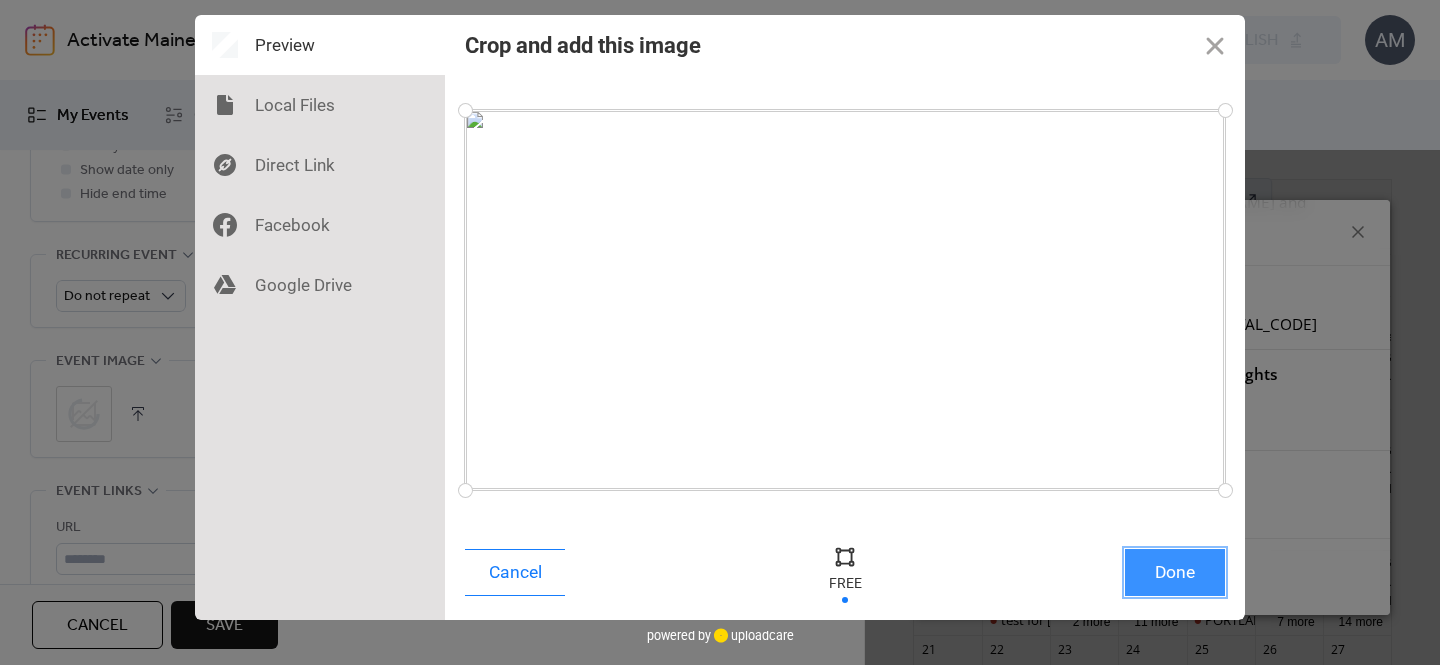 click on "Done" at bounding box center (1175, 572) 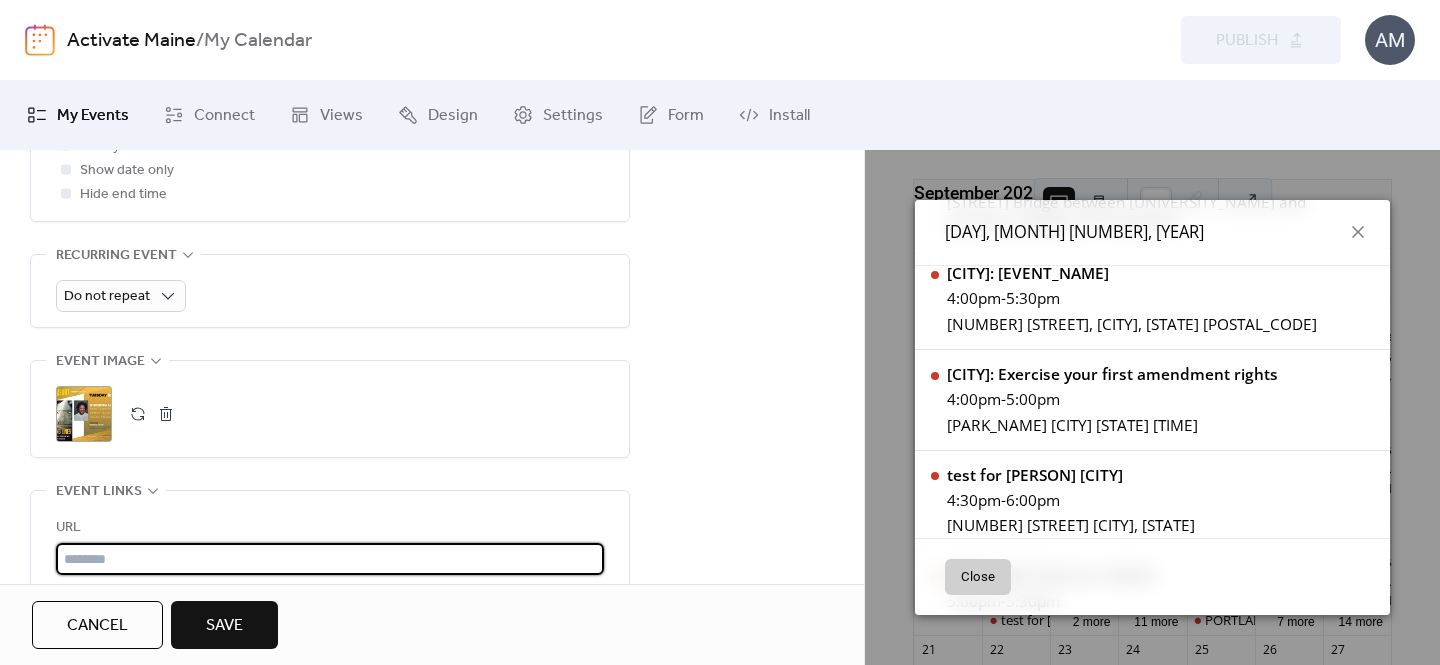 click at bounding box center (330, 559) 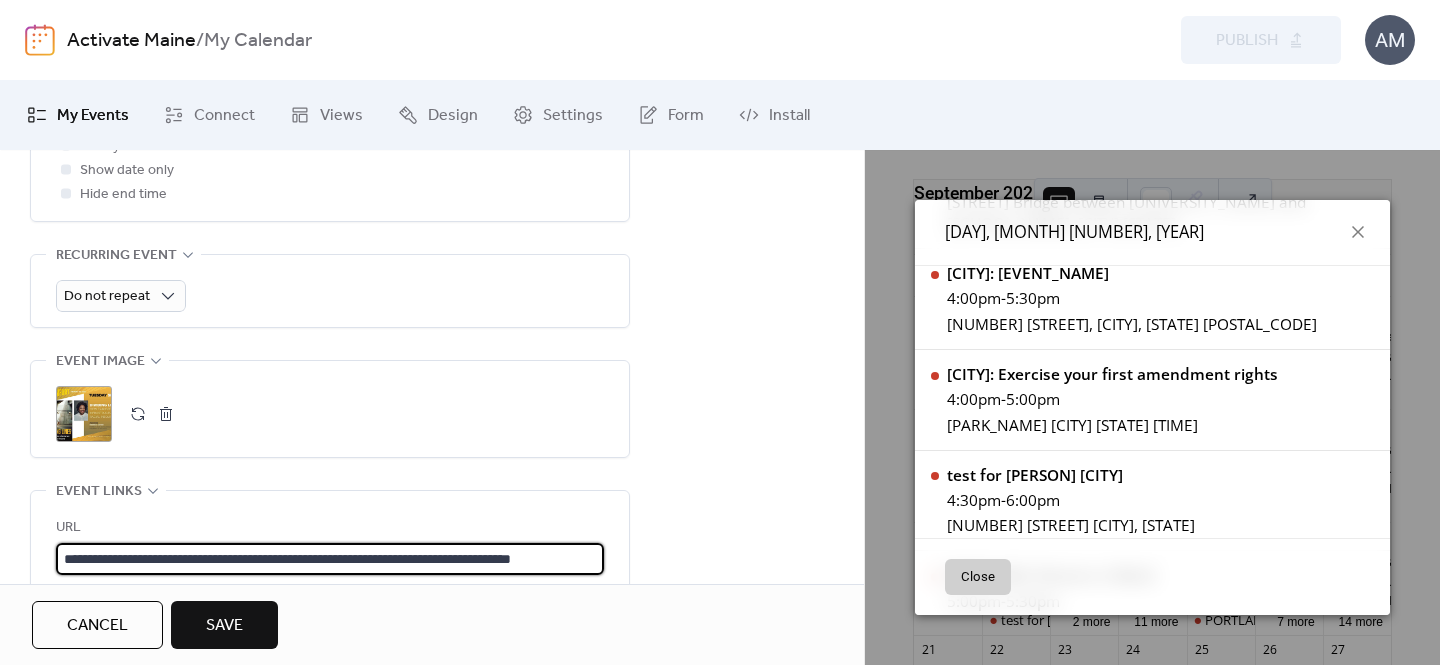 scroll, scrollTop: 0, scrollLeft: 43, axis: horizontal 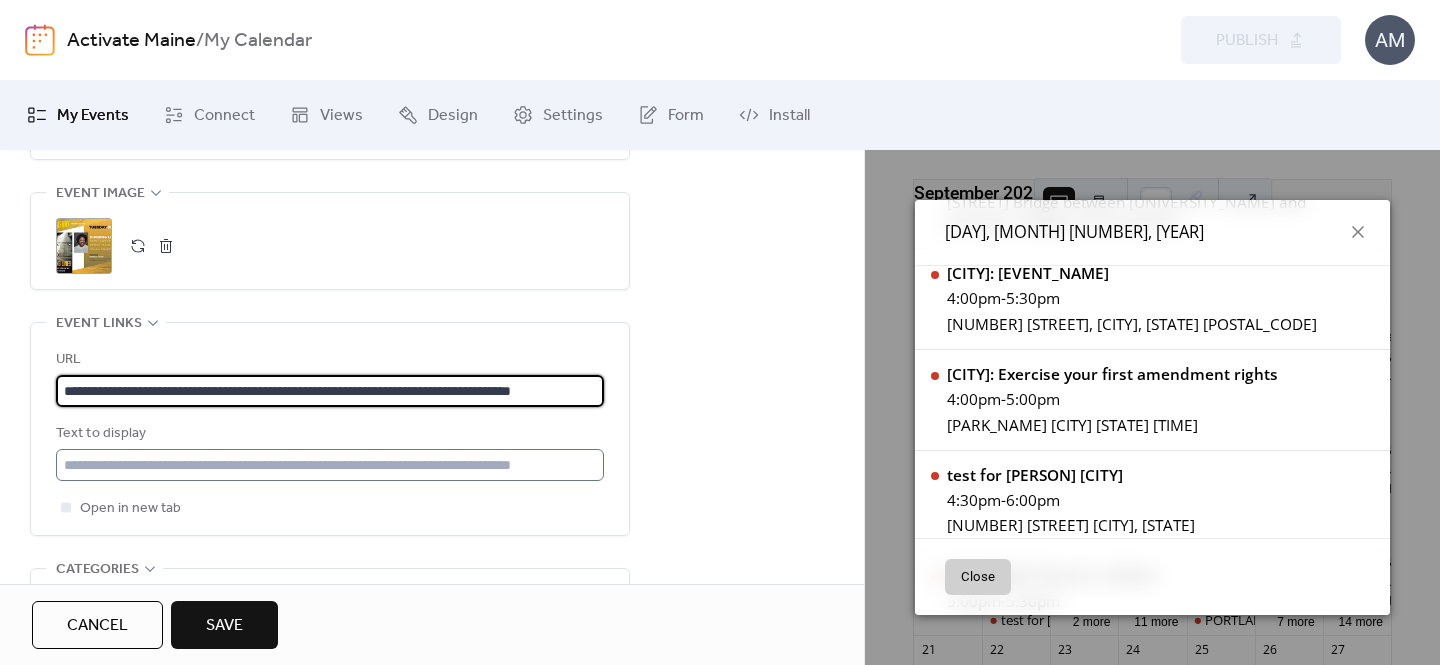 type on "**********" 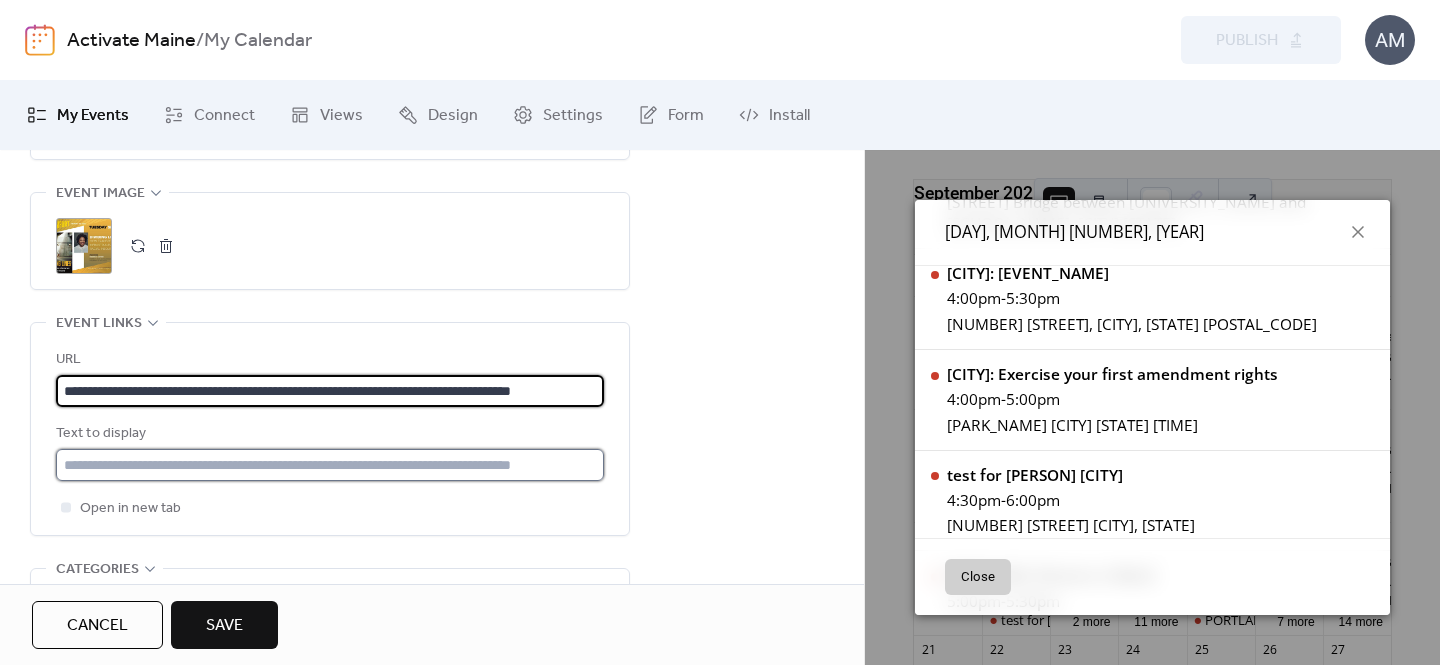 scroll, scrollTop: 0, scrollLeft: 0, axis: both 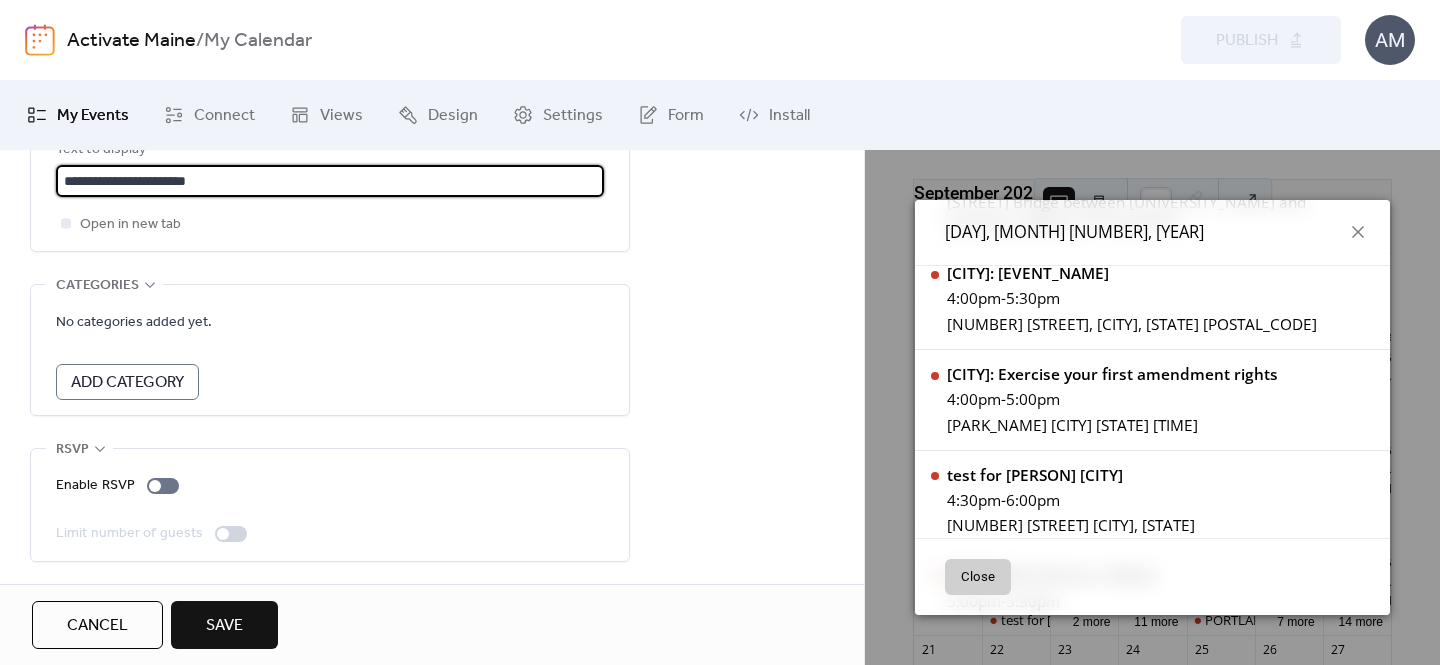 type on "**********" 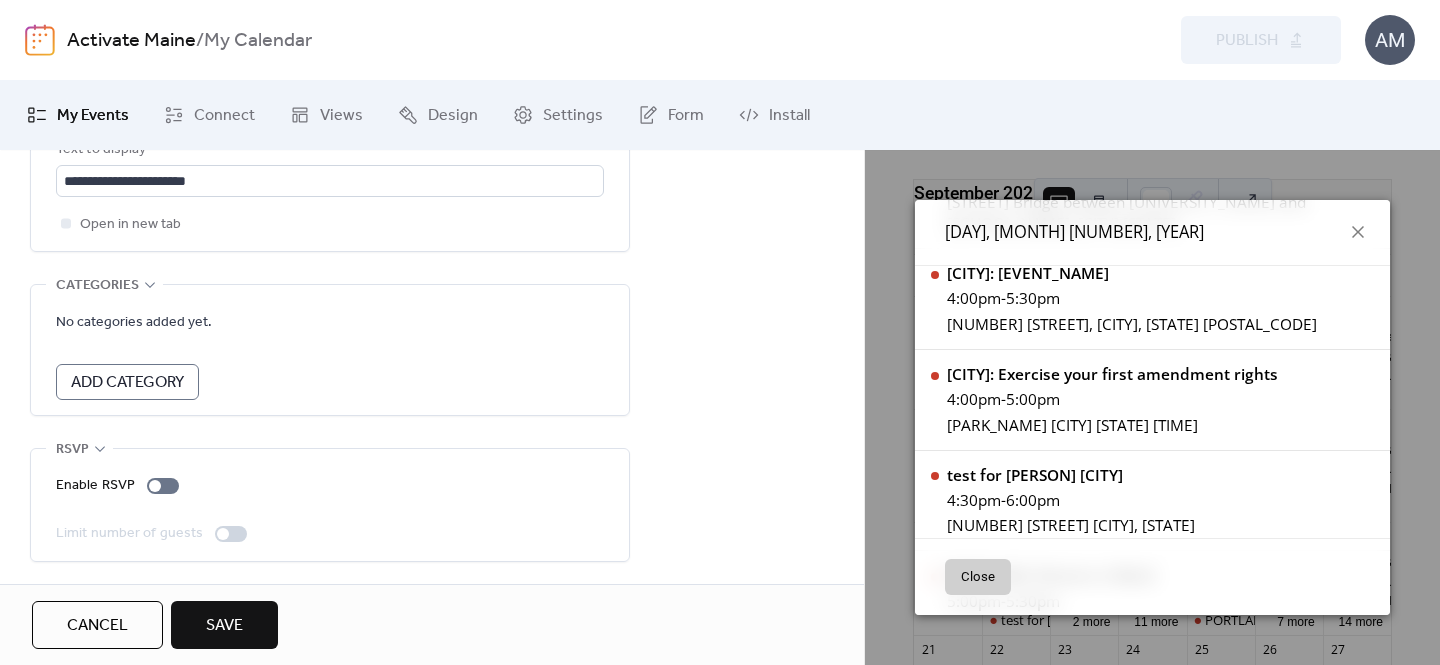 click on "Save" at bounding box center [224, 625] 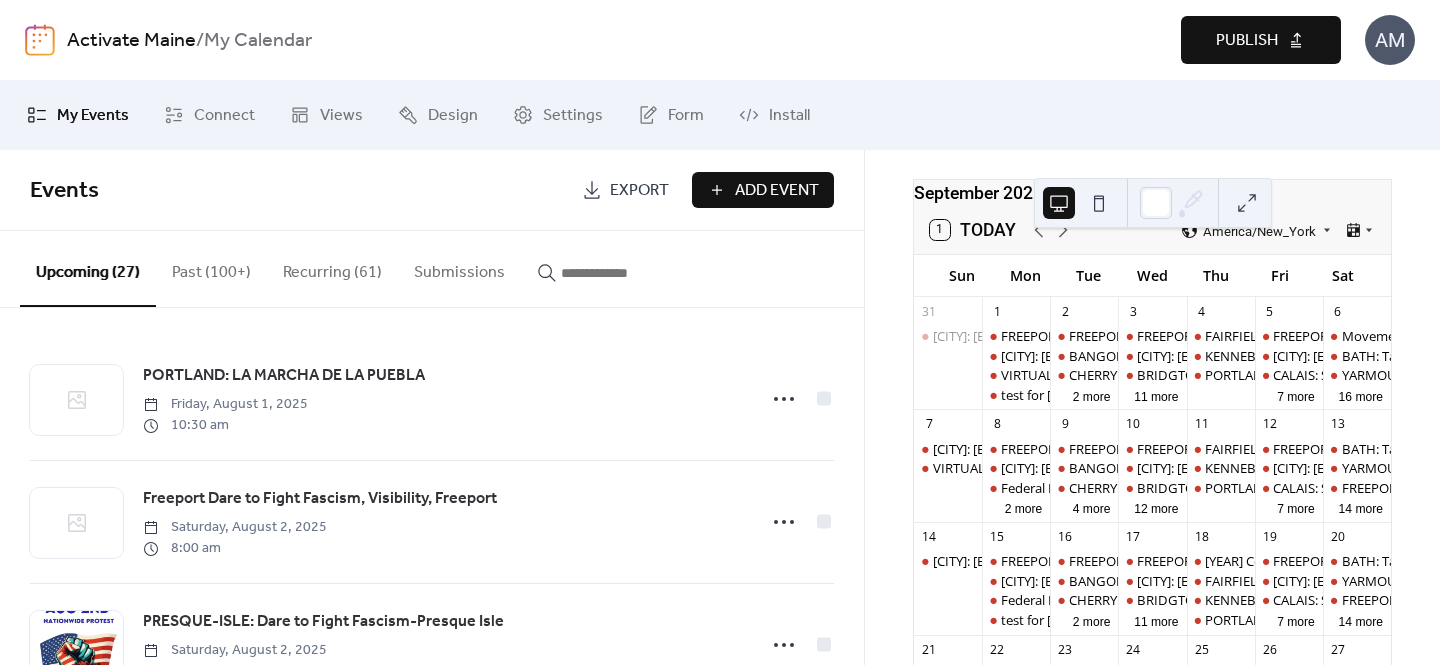 click on "Publish" at bounding box center (1261, 40) 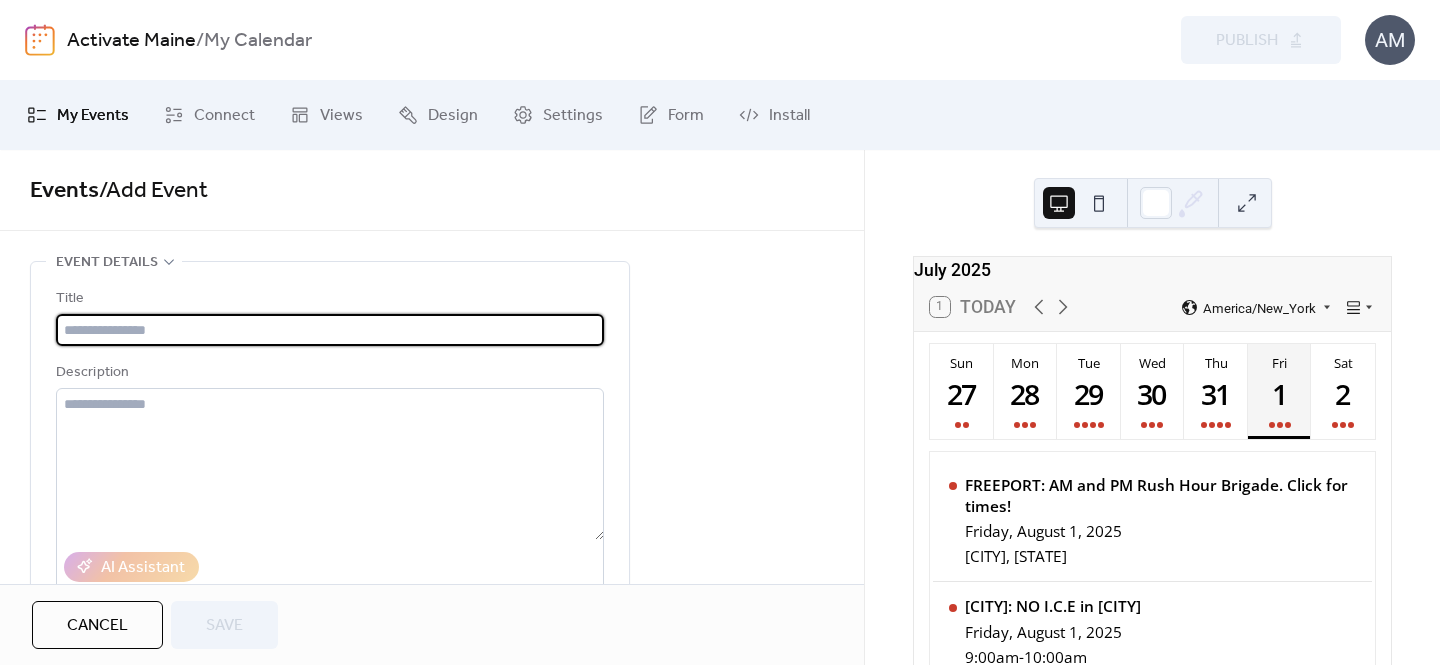 scroll, scrollTop: 0, scrollLeft: 0, axis: both 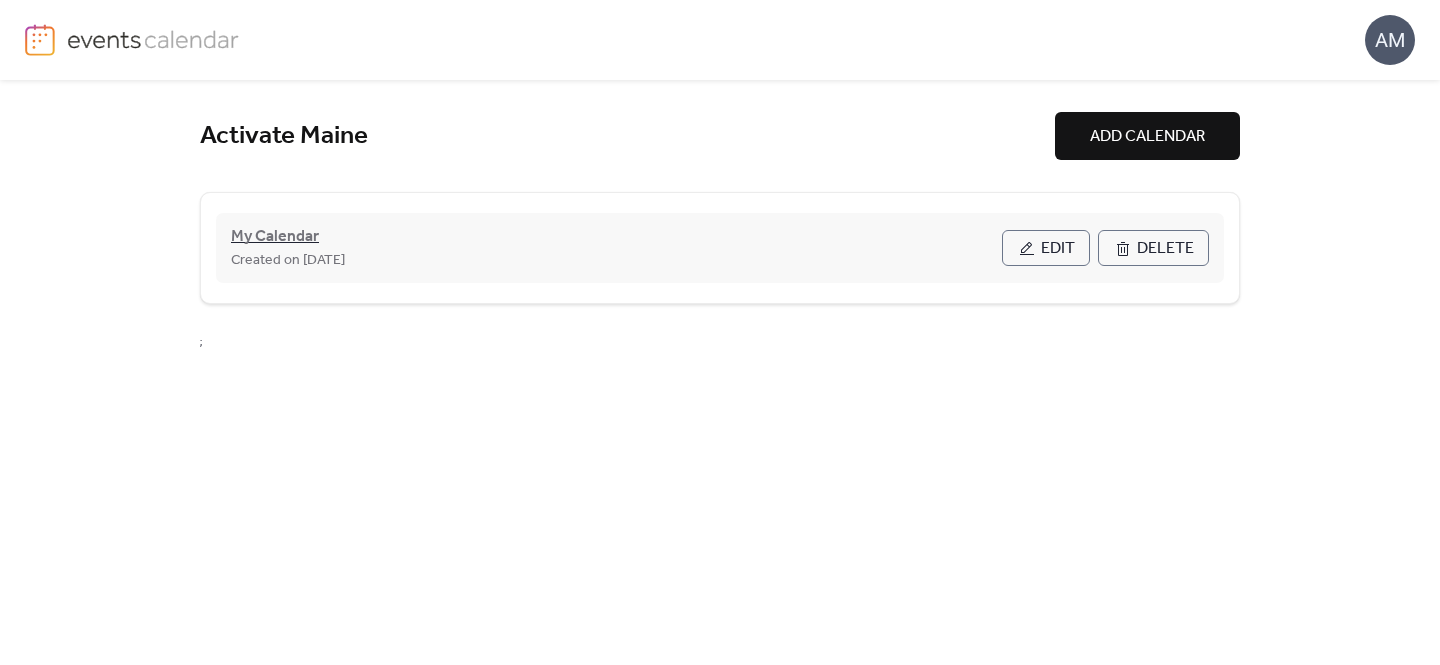 click on "My Calendar" at bounding box center [275, 237] 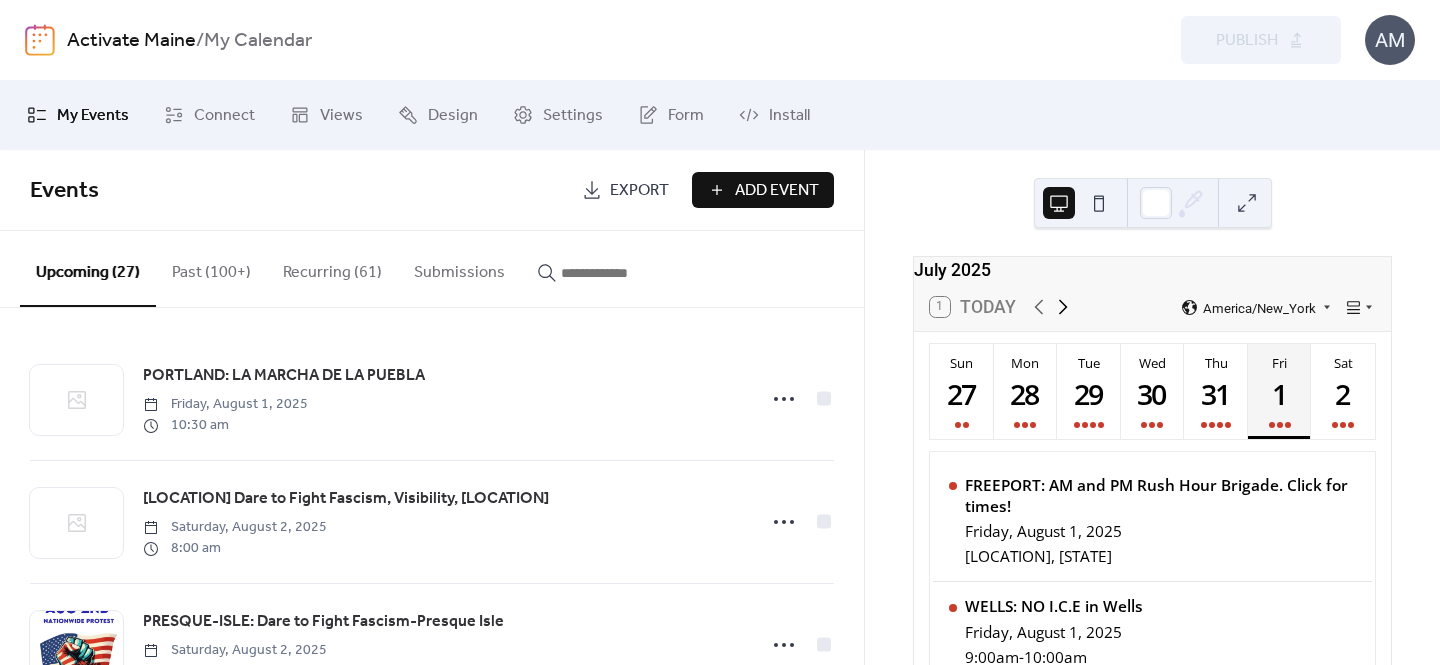 click 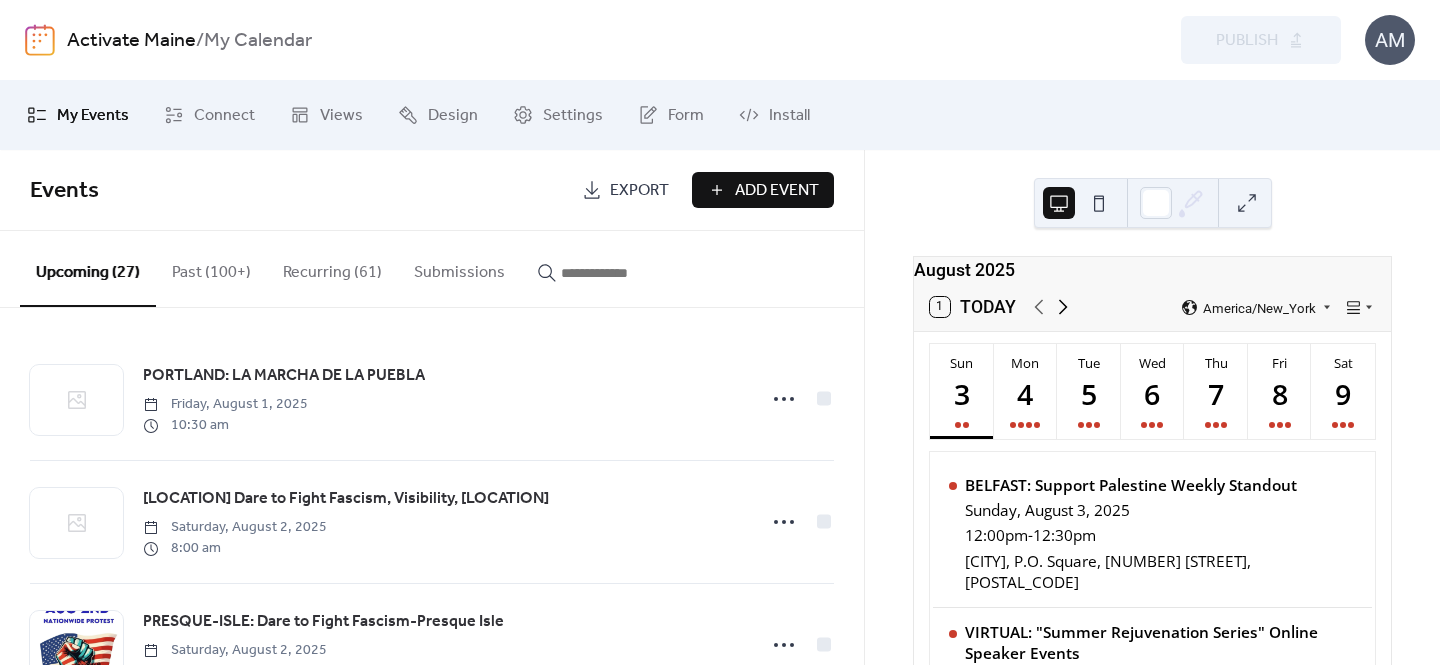 click 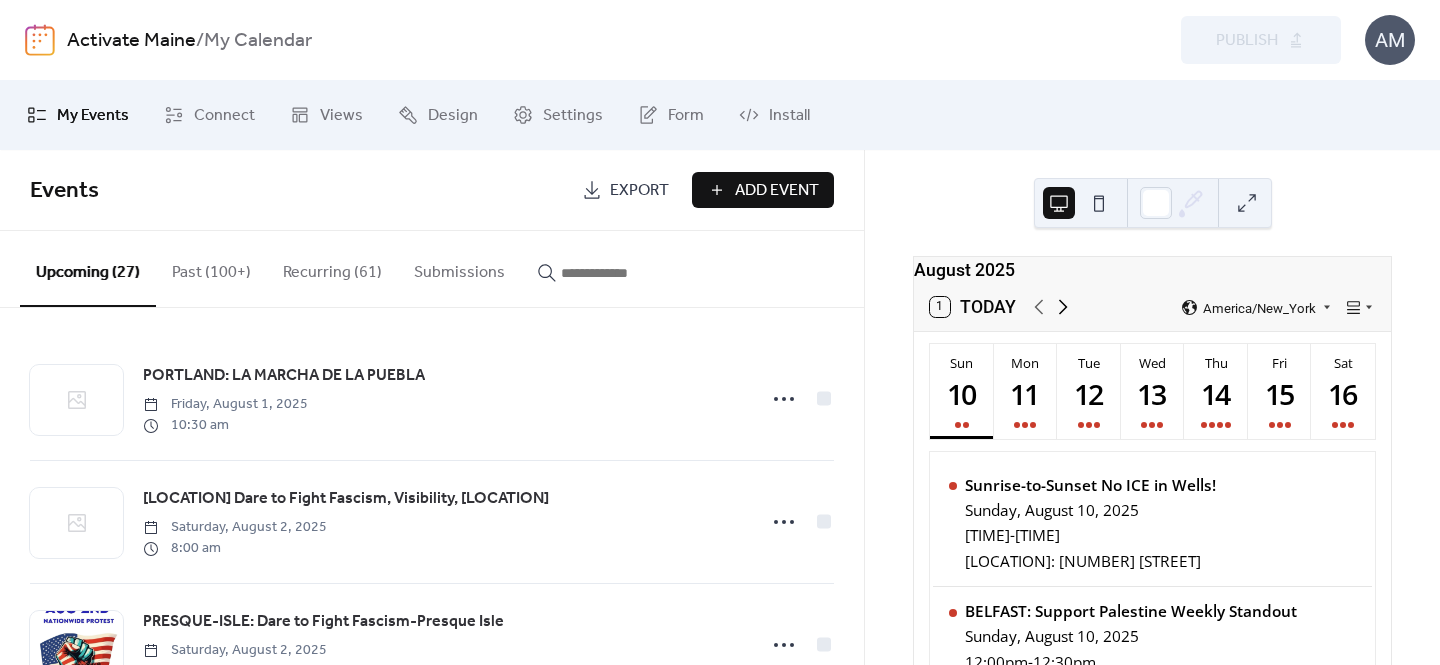 click 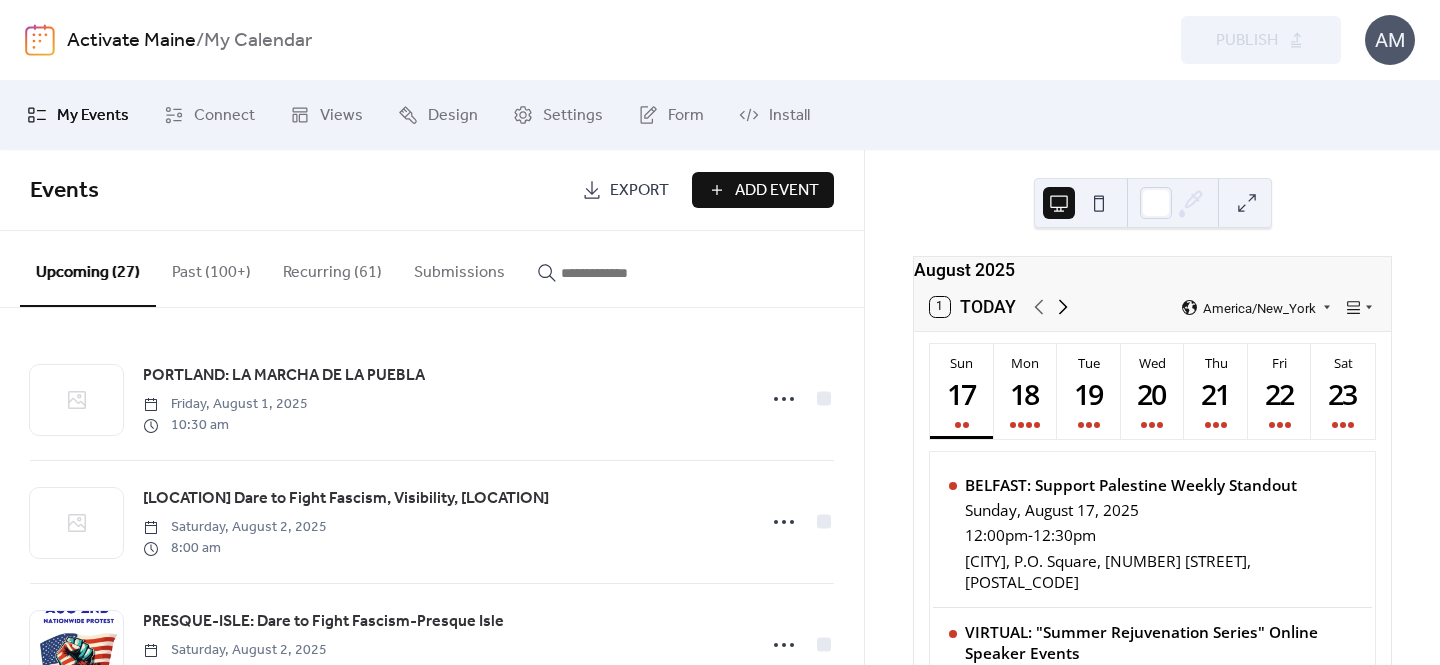 click 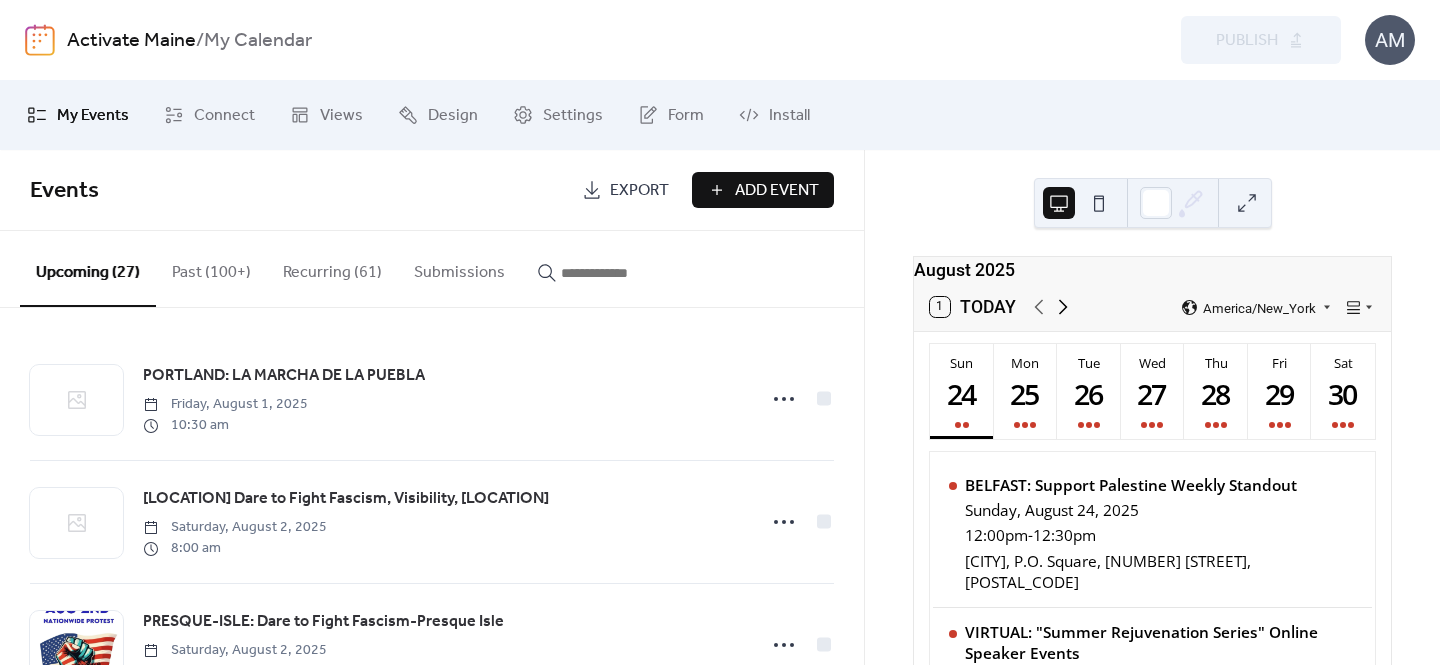 click 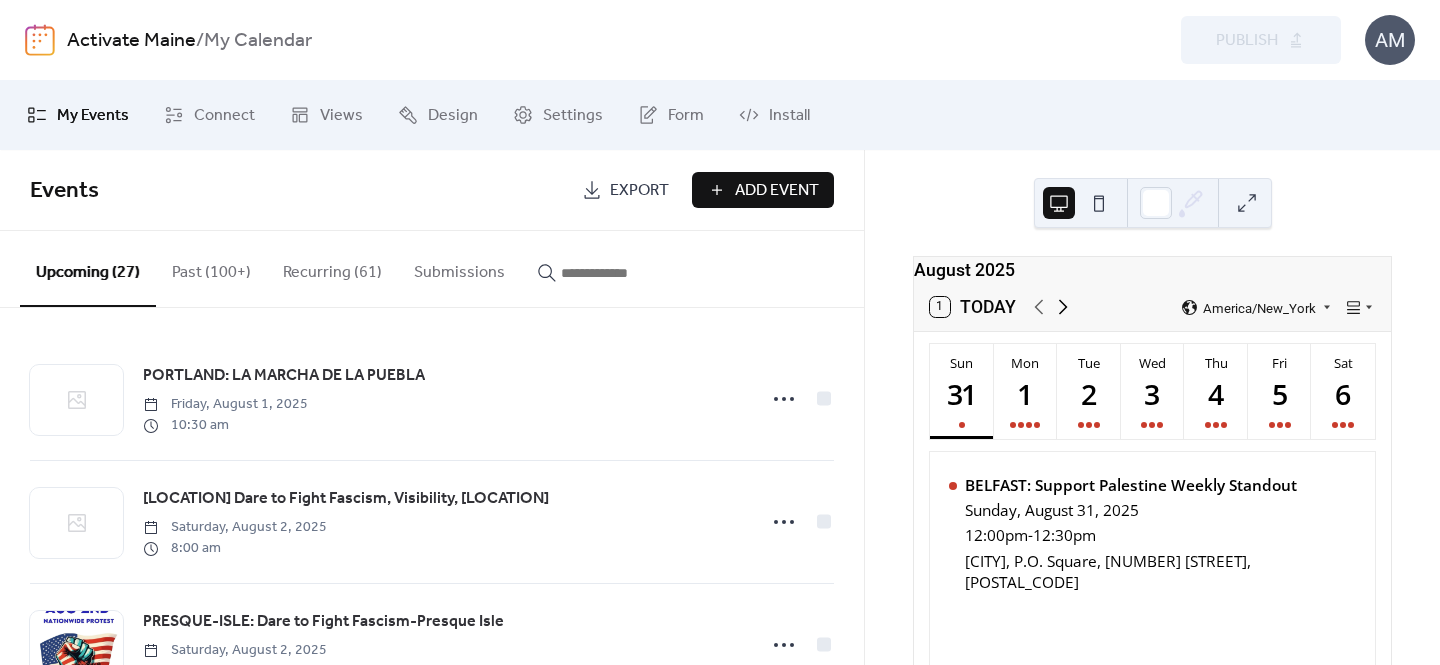 click 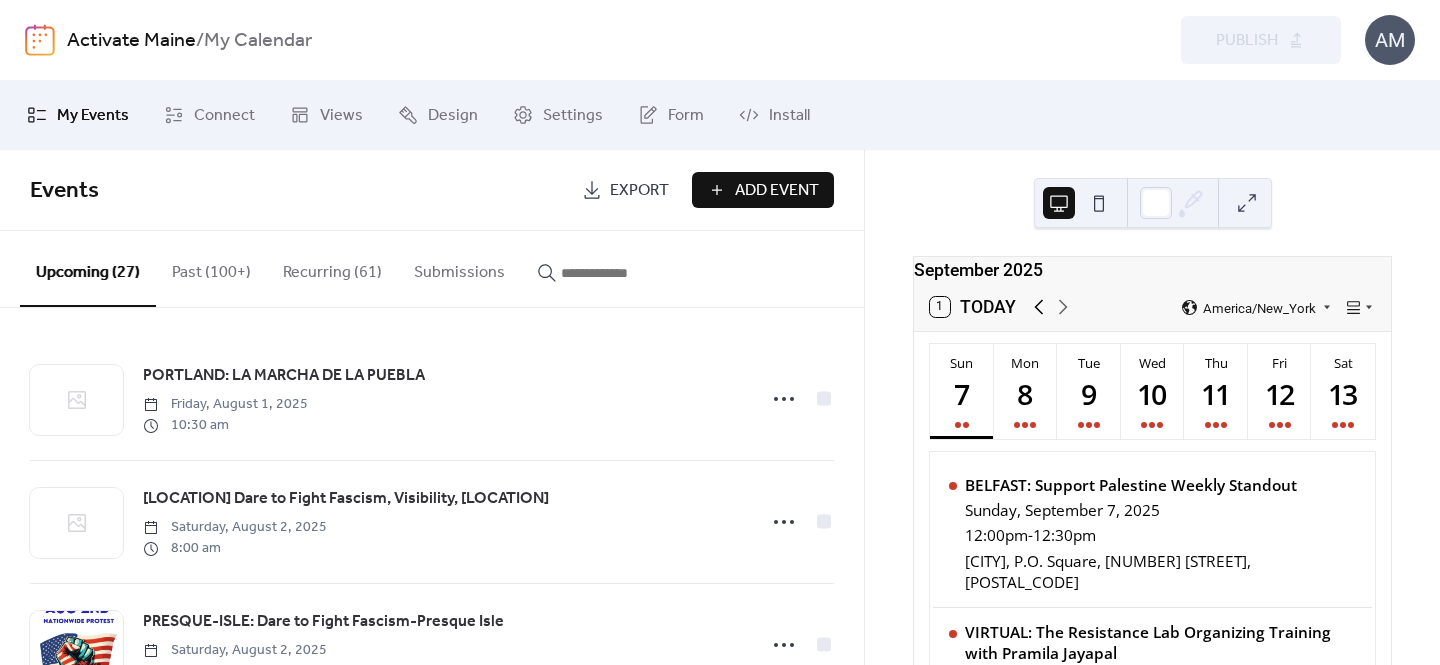 click 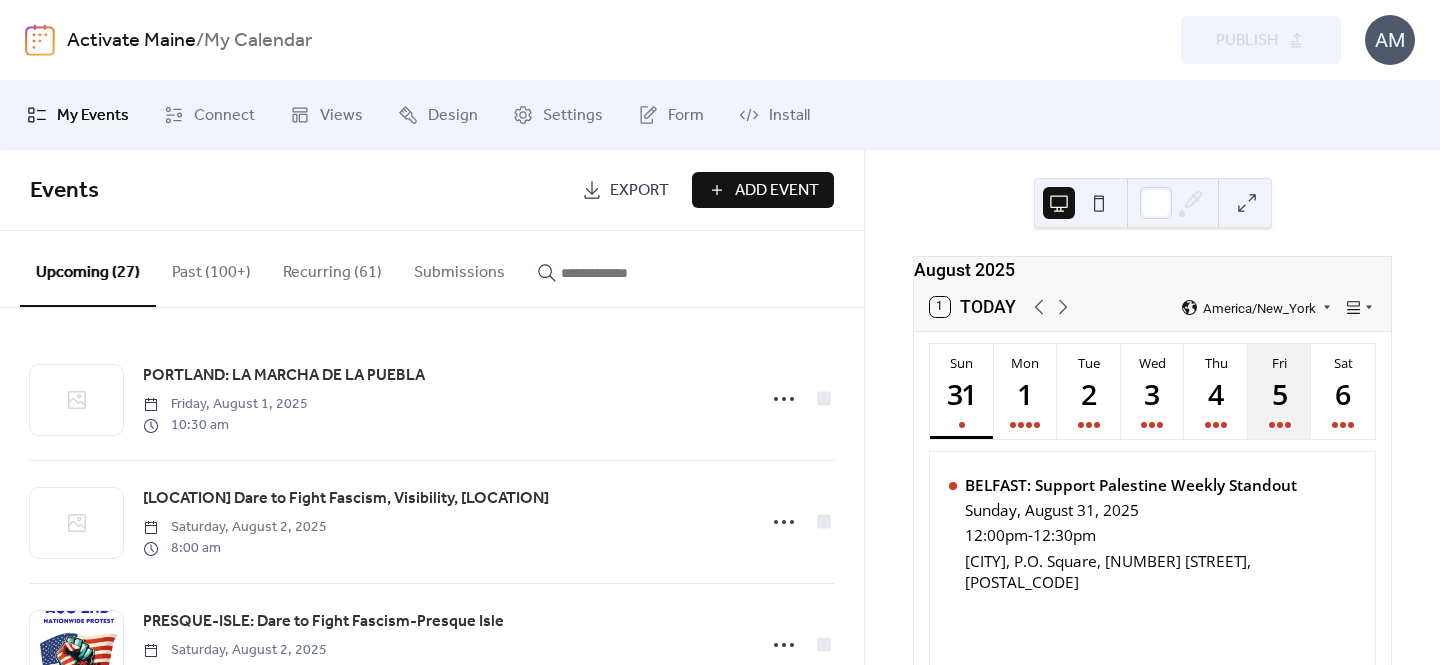 click on "5" at bounding box center (1279, 393) 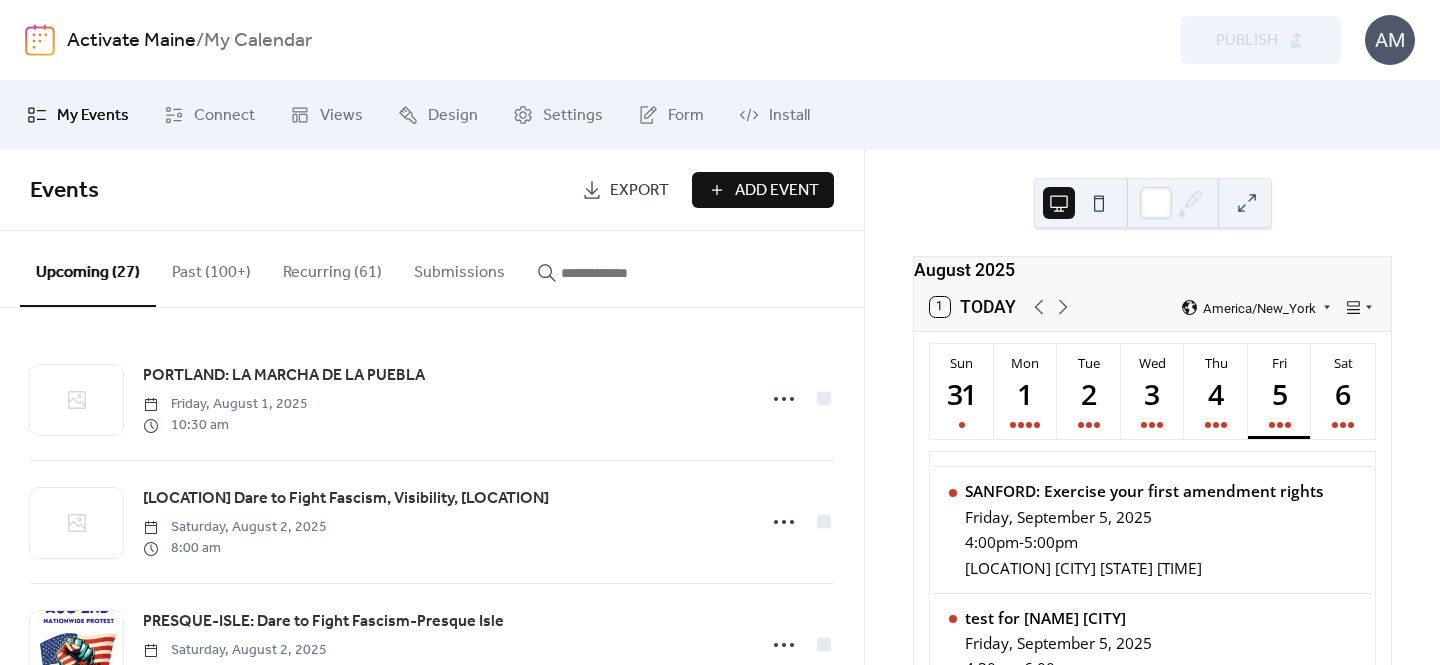 scroll, scrollTop: 913, scrollLeft: 0, axis: vertical 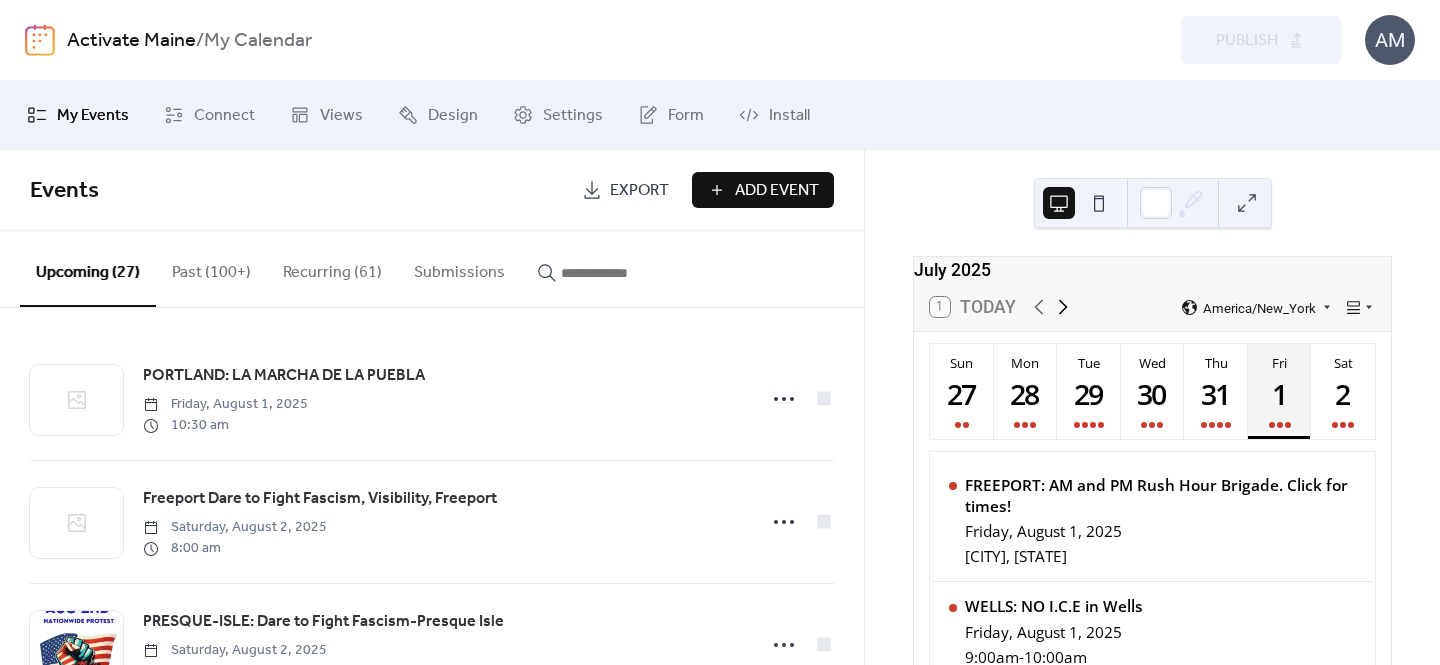 click 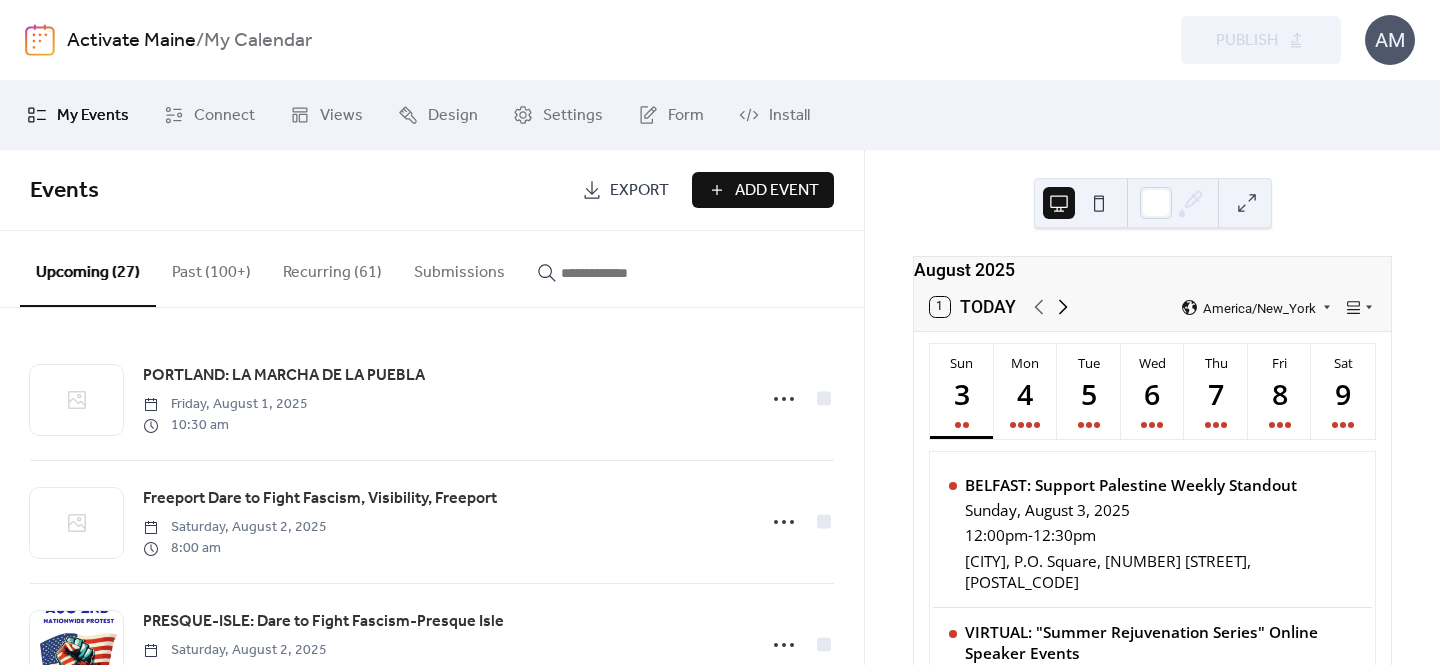 click 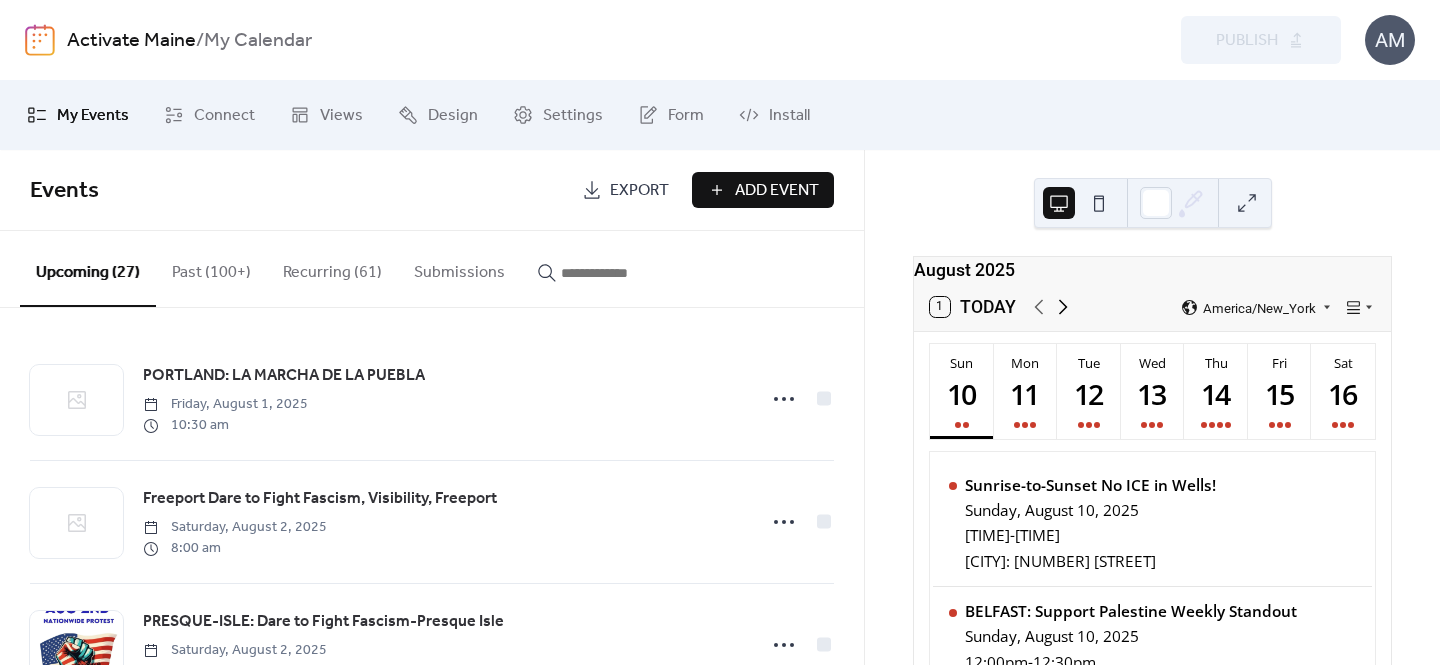click 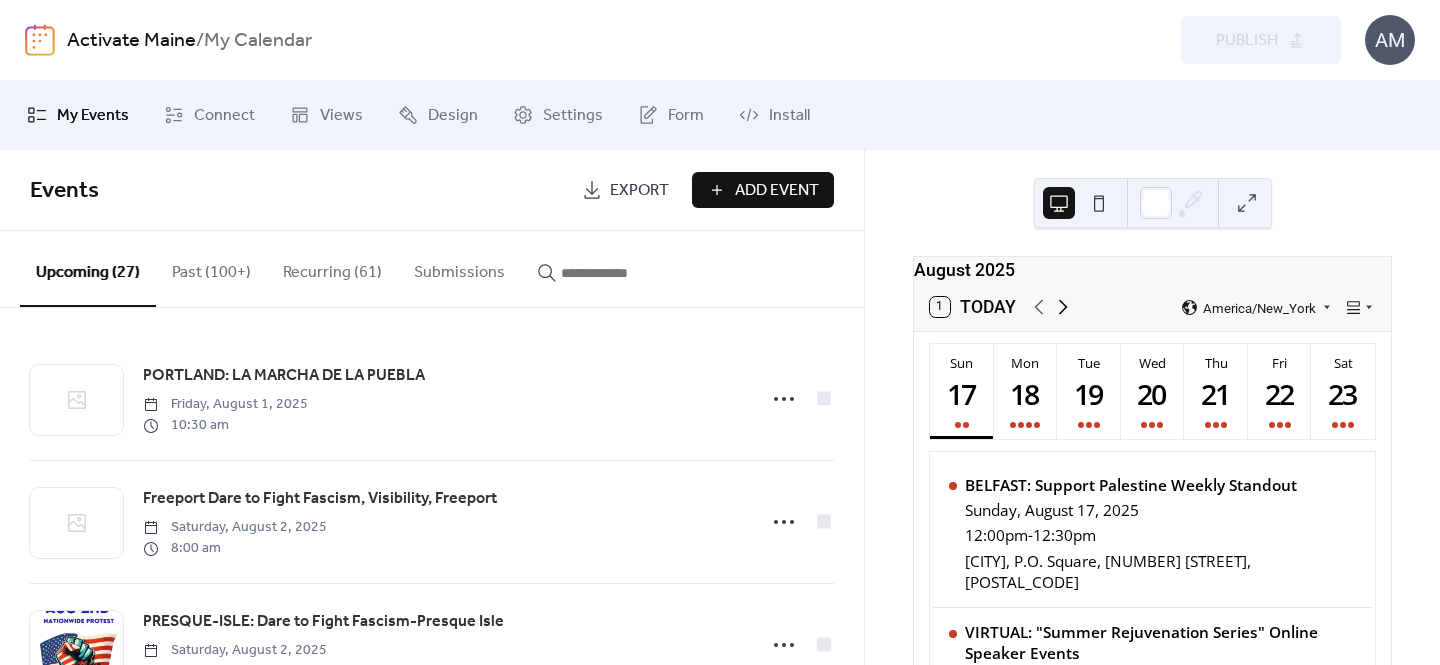 click 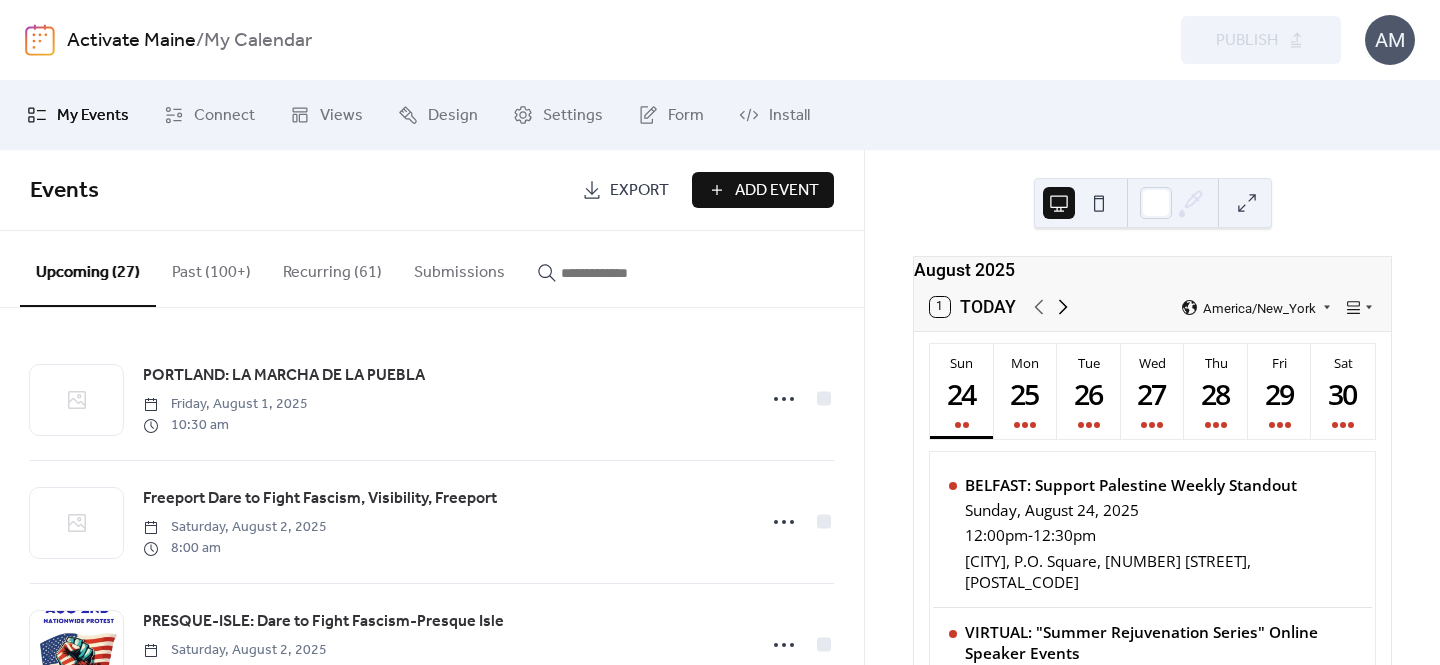 click 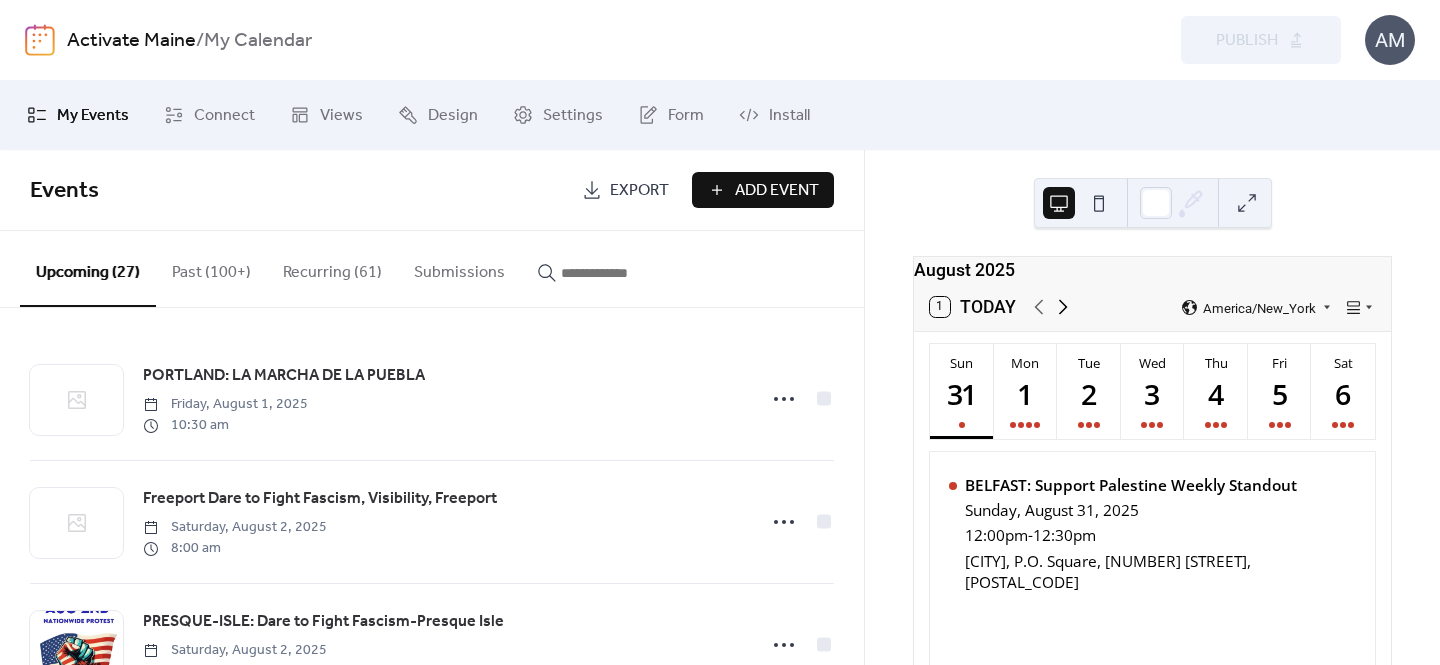 click 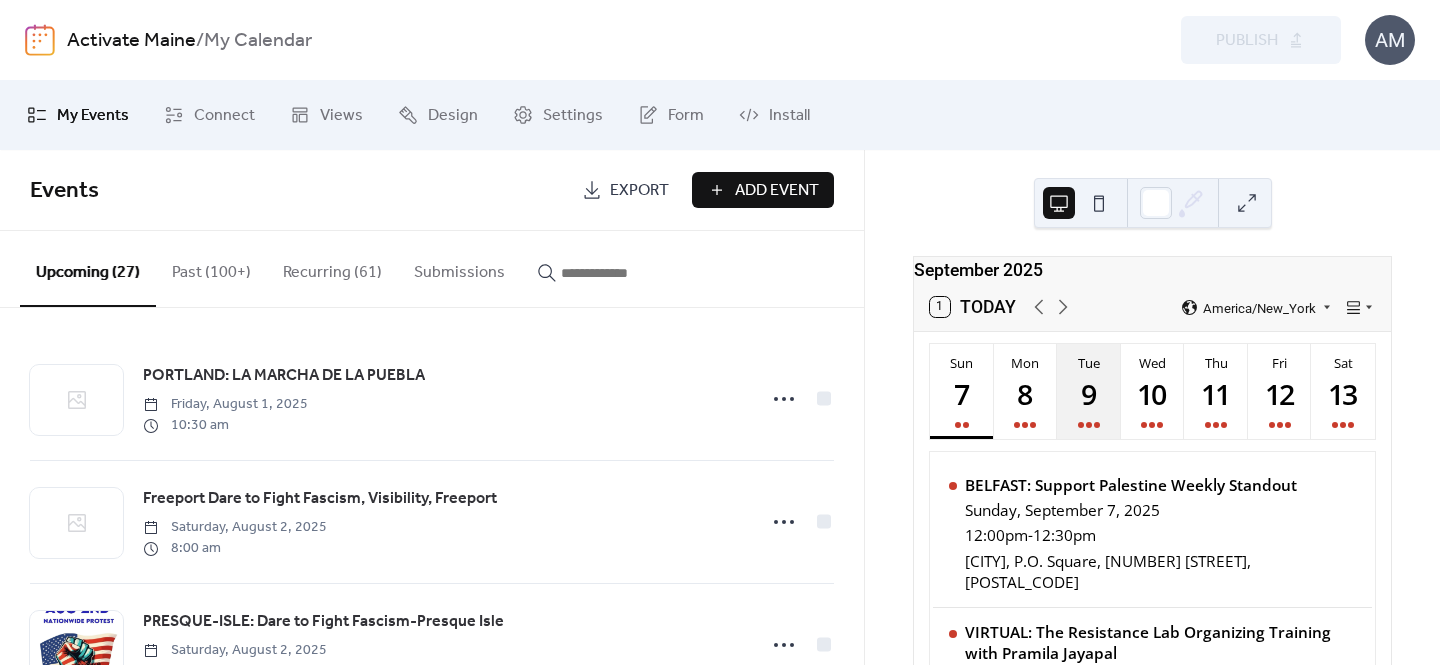click on "9" at bounding box center (1088, 393) 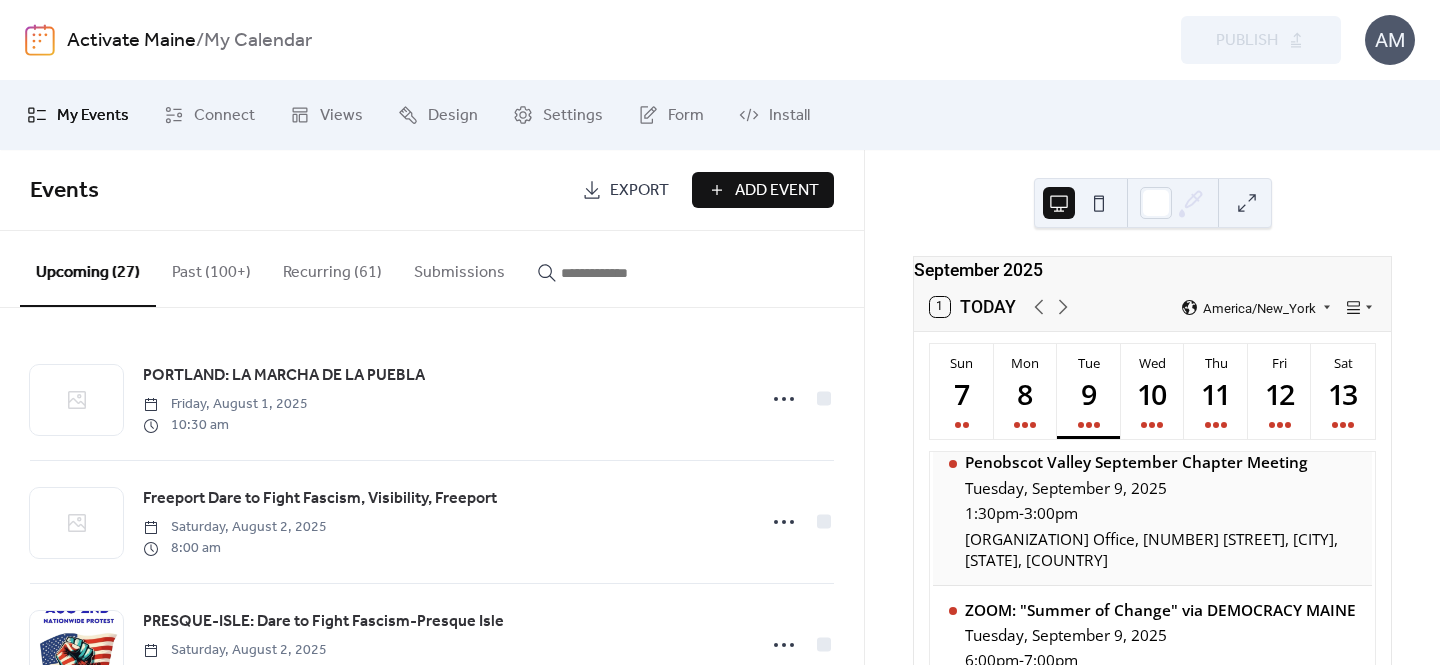 scroll, scrollTop: 560, scrollLeft: 0, axis: vertical 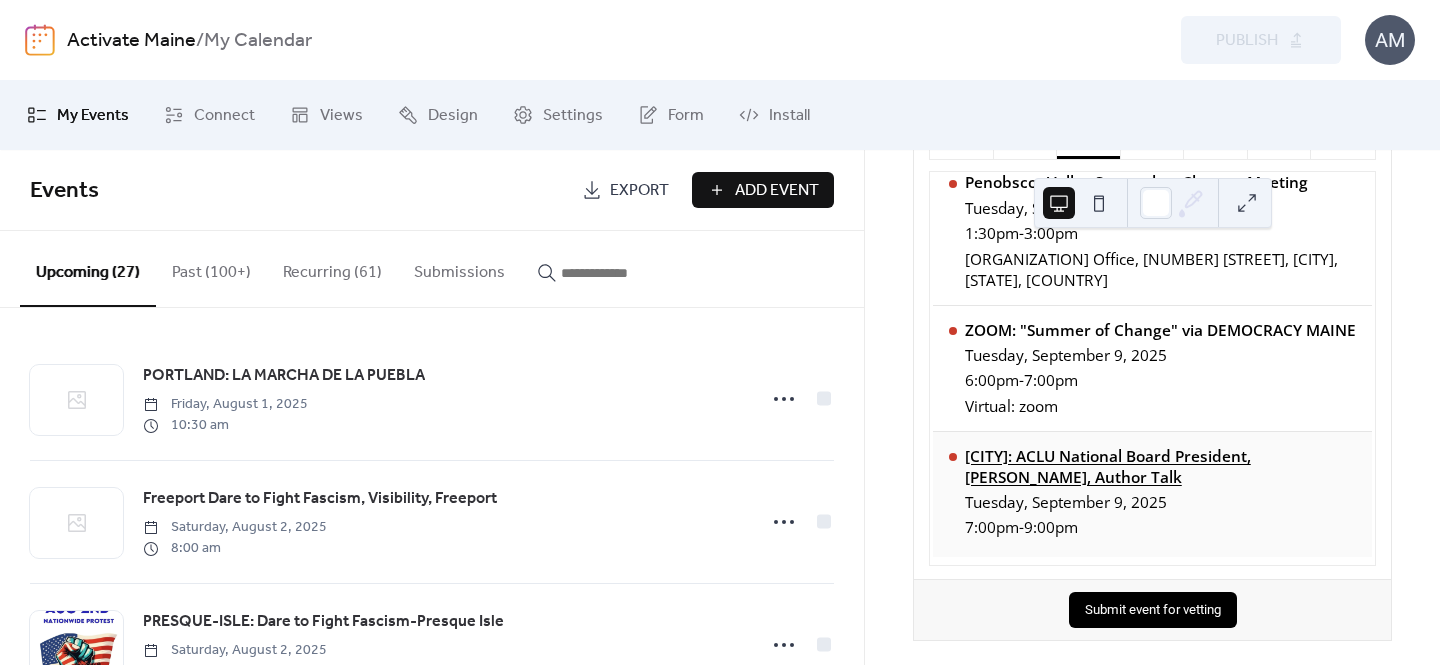click on "[CITY]: ACLU National Board President, [PERSON_NAME], Author Talk" at bounding box center (1161, 467) 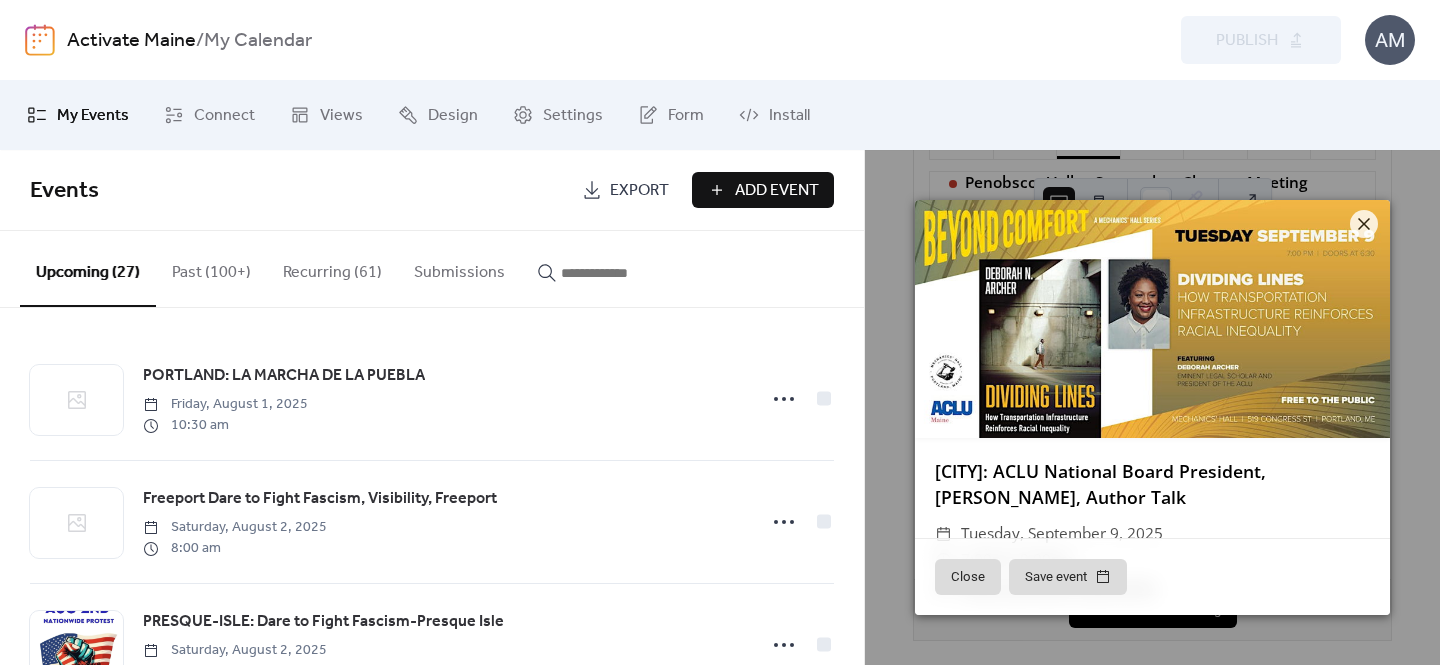 click at bounding box center [1152, 319] 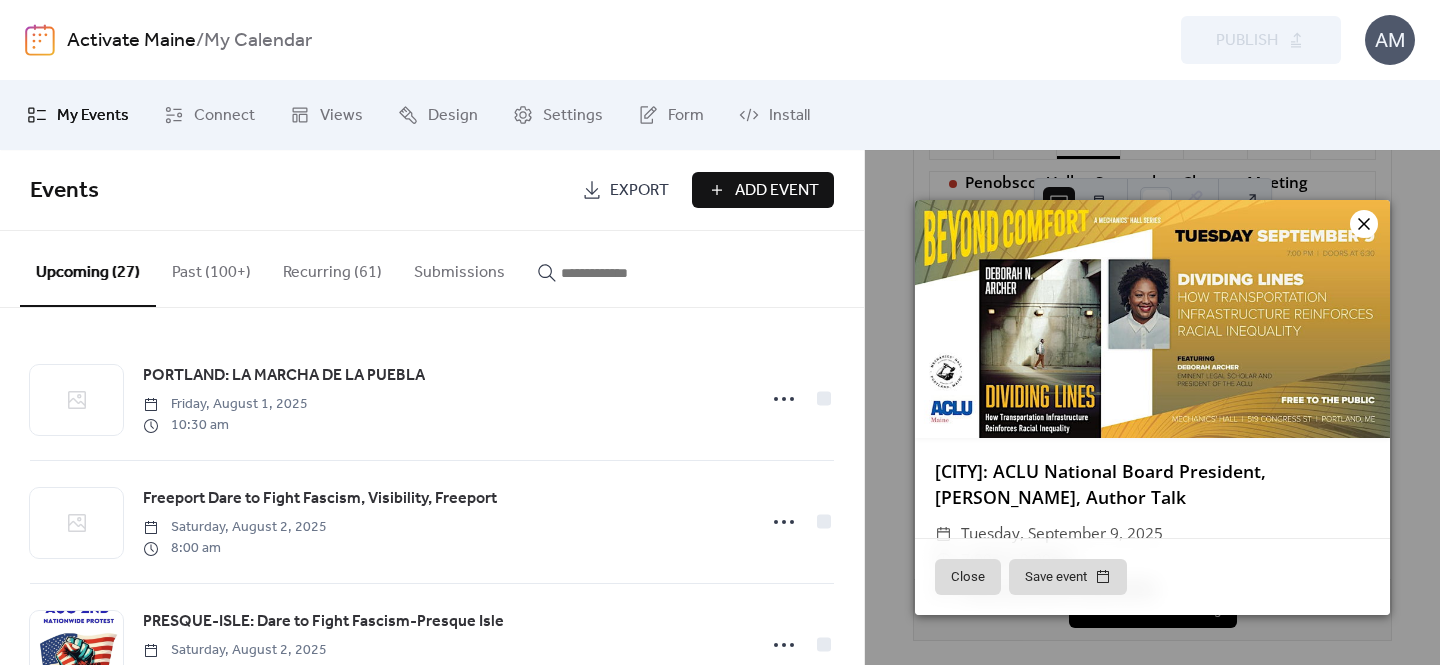 click 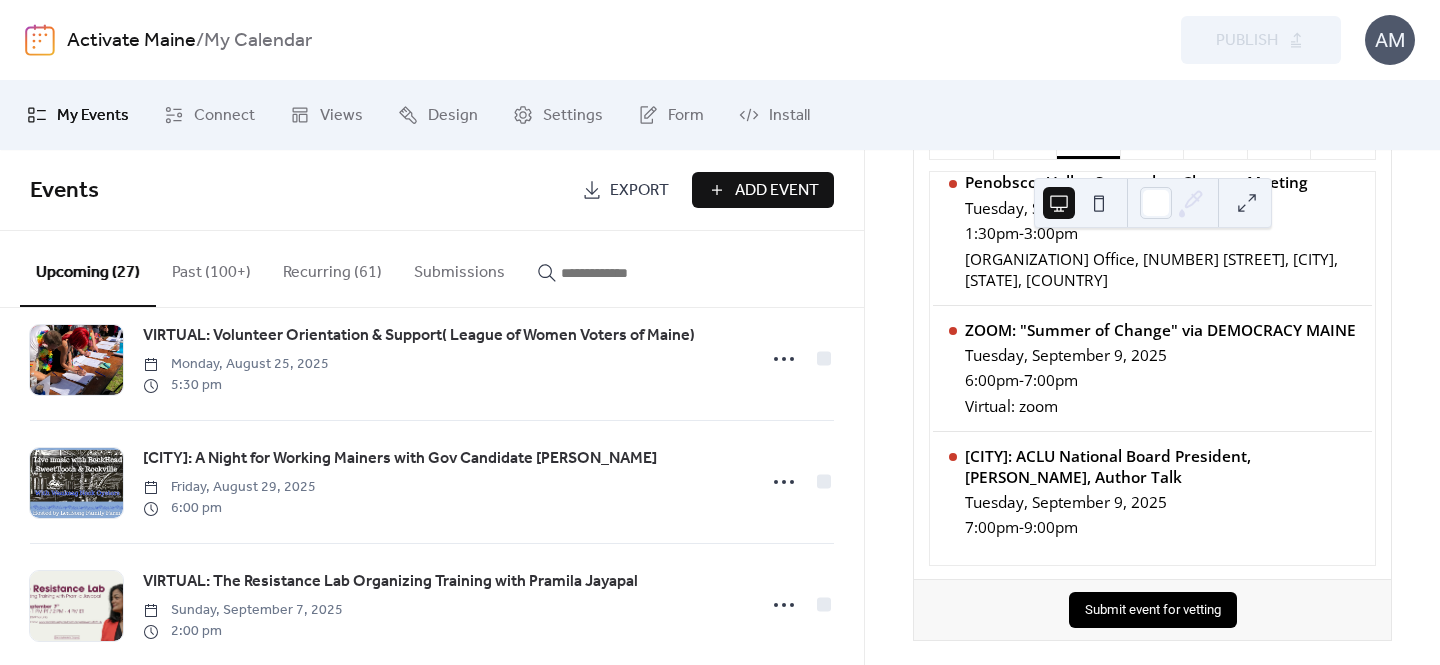 scroll, scrollTop: 3036, scrollLeft: 0, axis: vertical 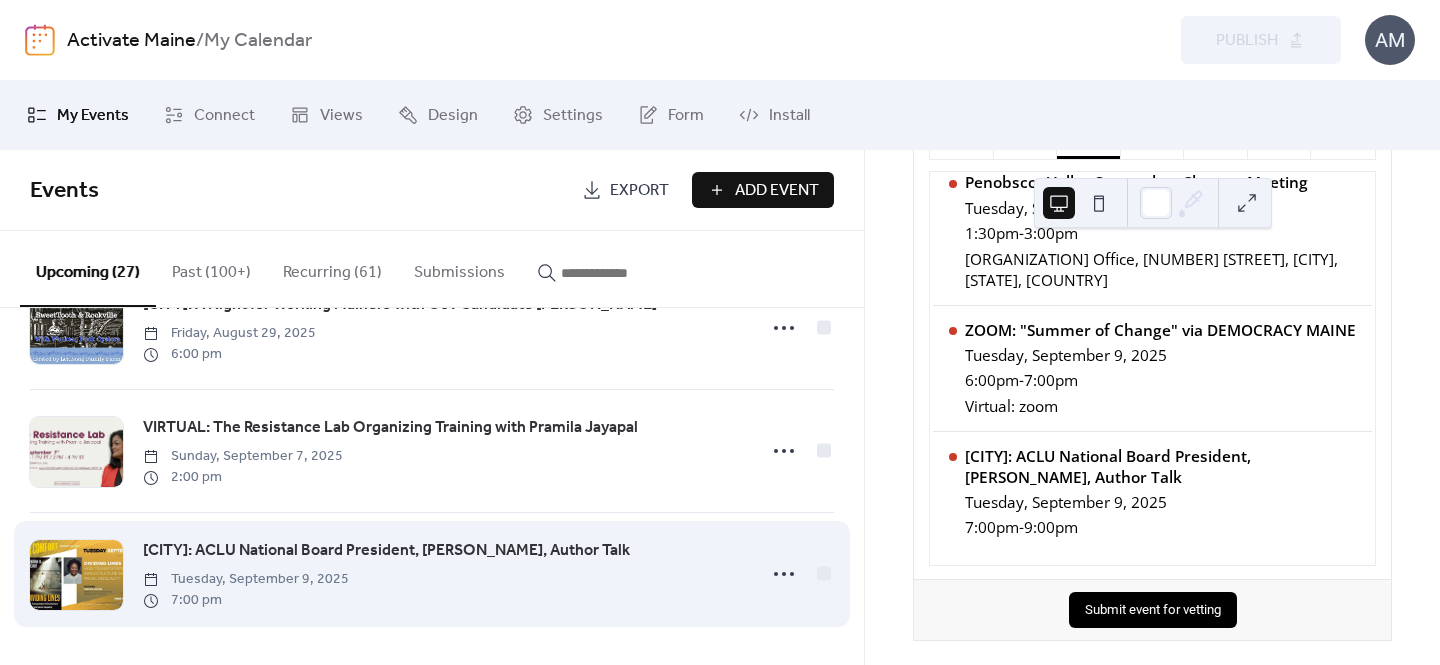 click on "[CITY]: ACLU National Board President, [PERSON_NAME], Author Talk" at bounding box center (386, 551) 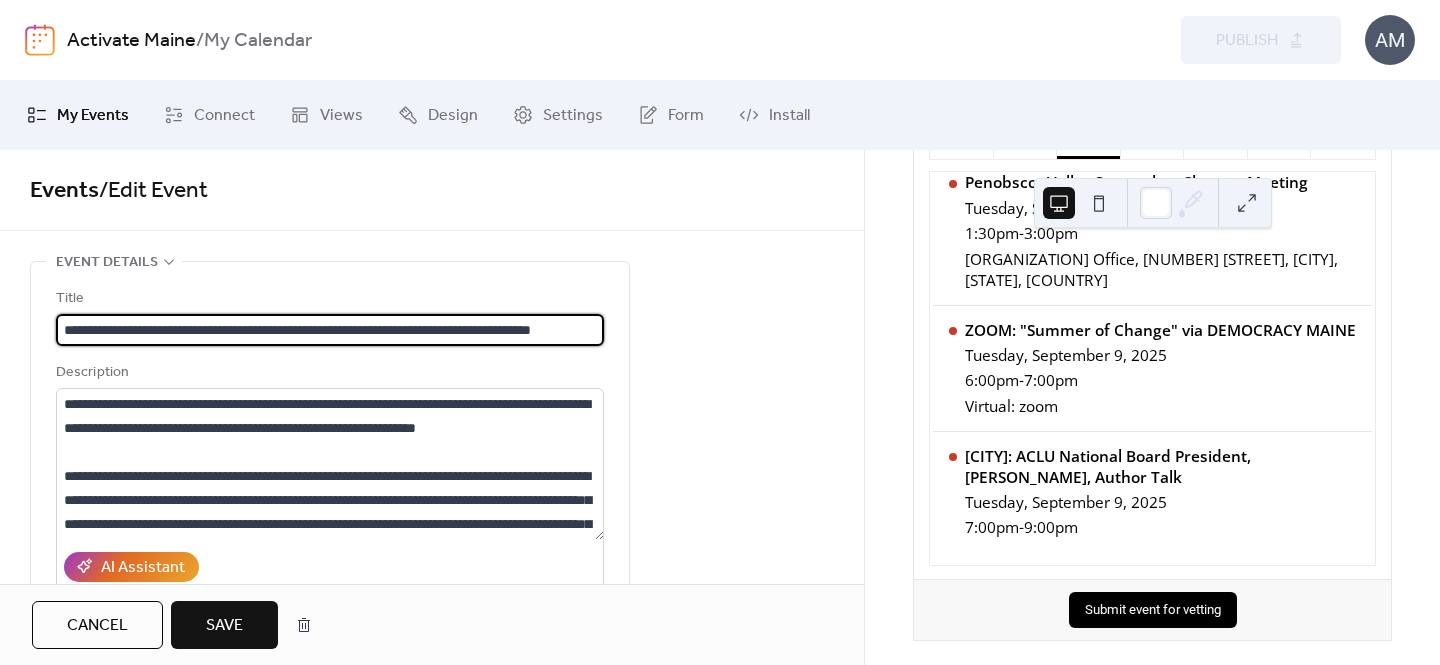 scroll, scrollTop: 0, scrollLeft: 53, axis: horizontal 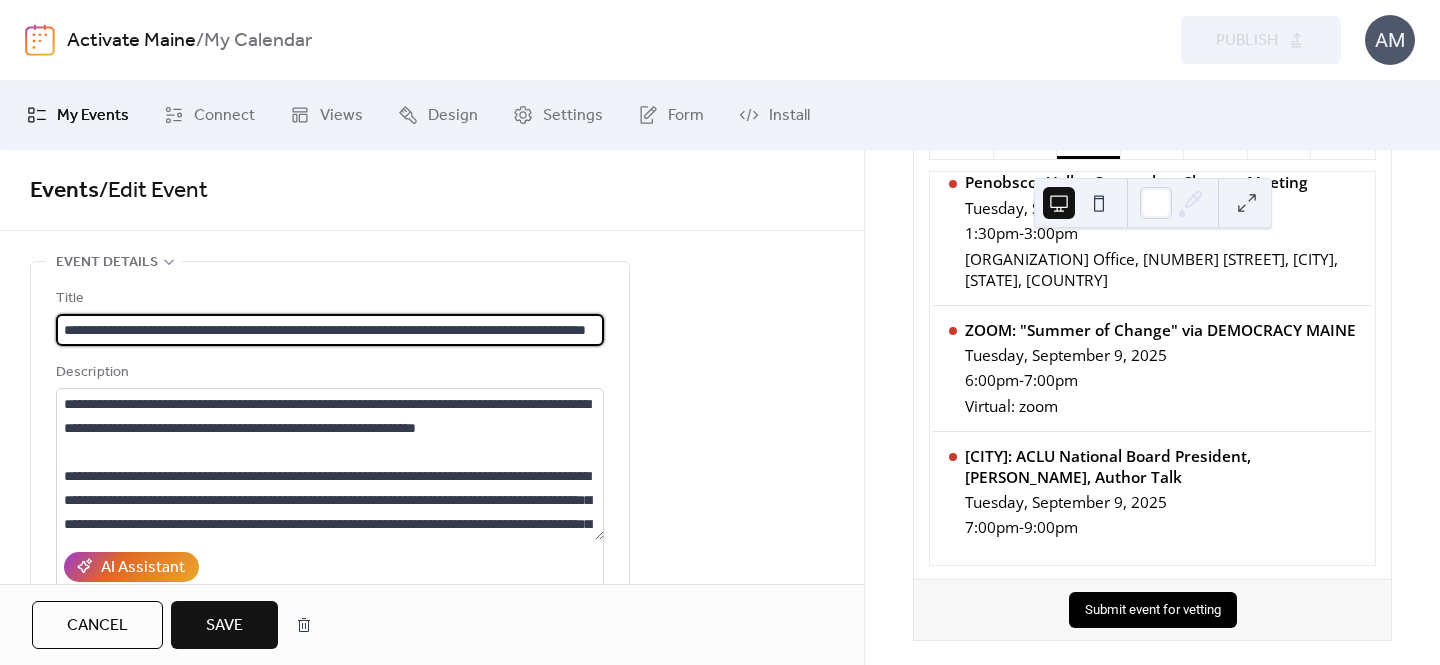 type on "**********" 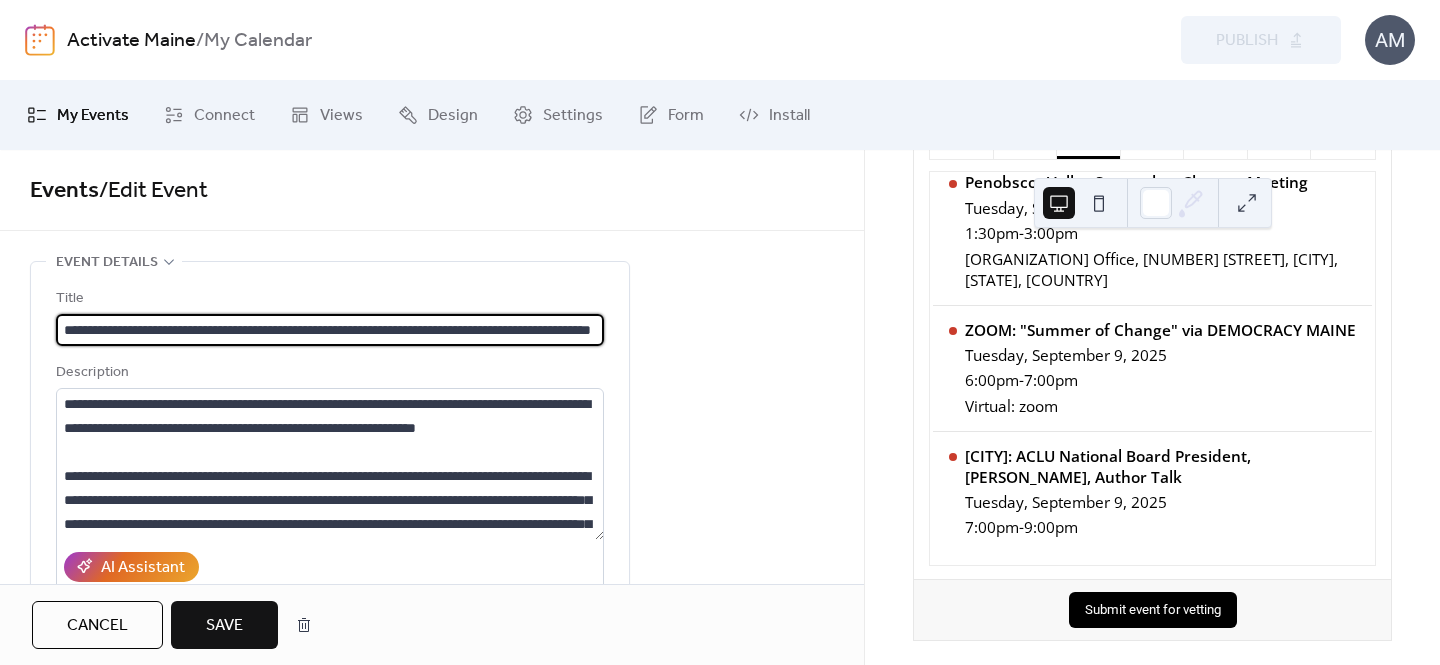 scroll, scrollTop: 0, scrollLeft: 125, axis: horizontal 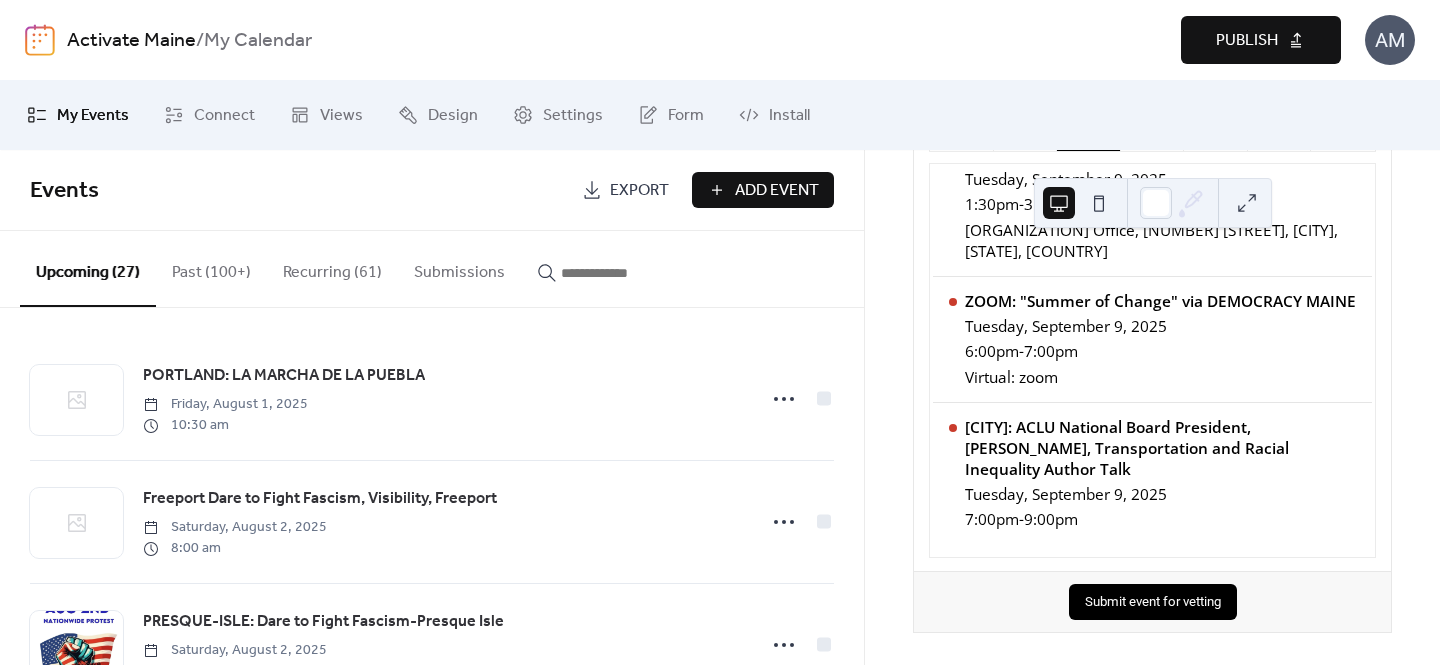 click on "Publish" at bounding box center [1247, 41] 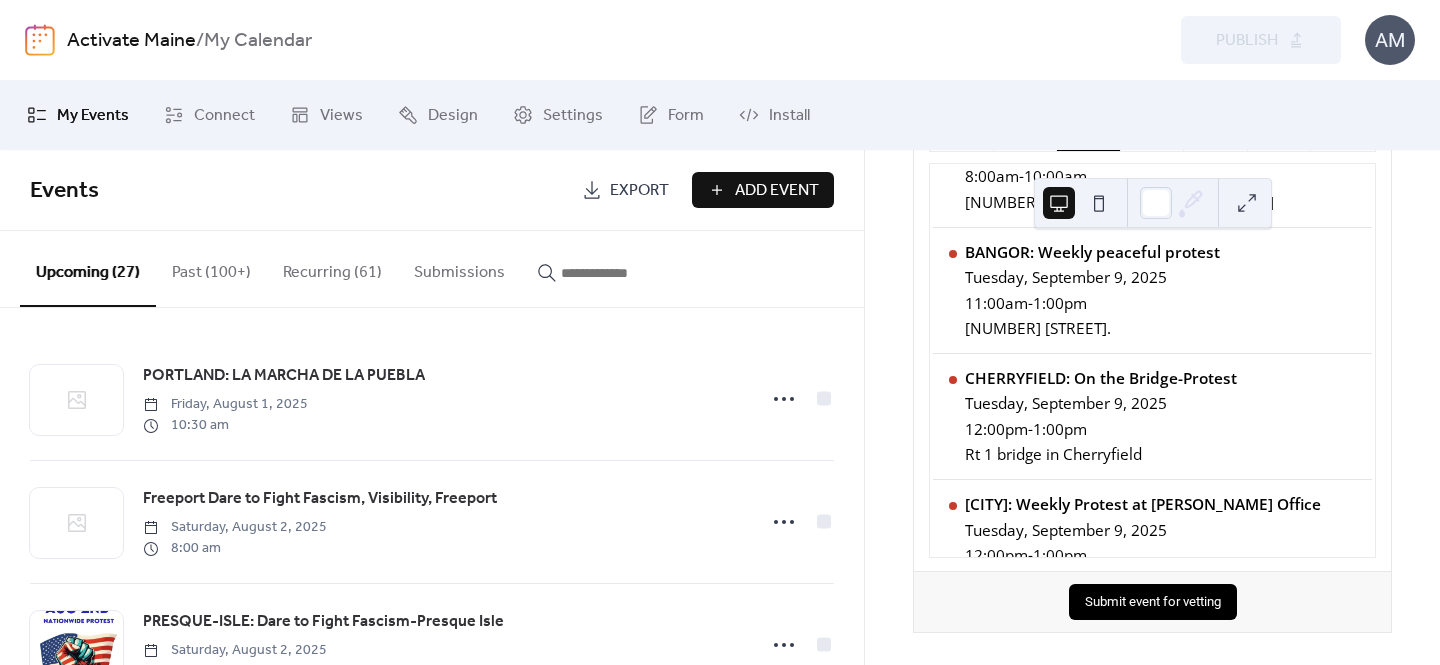 scroll, scrollTop: 0, scrollLeft: 0, axis: both 